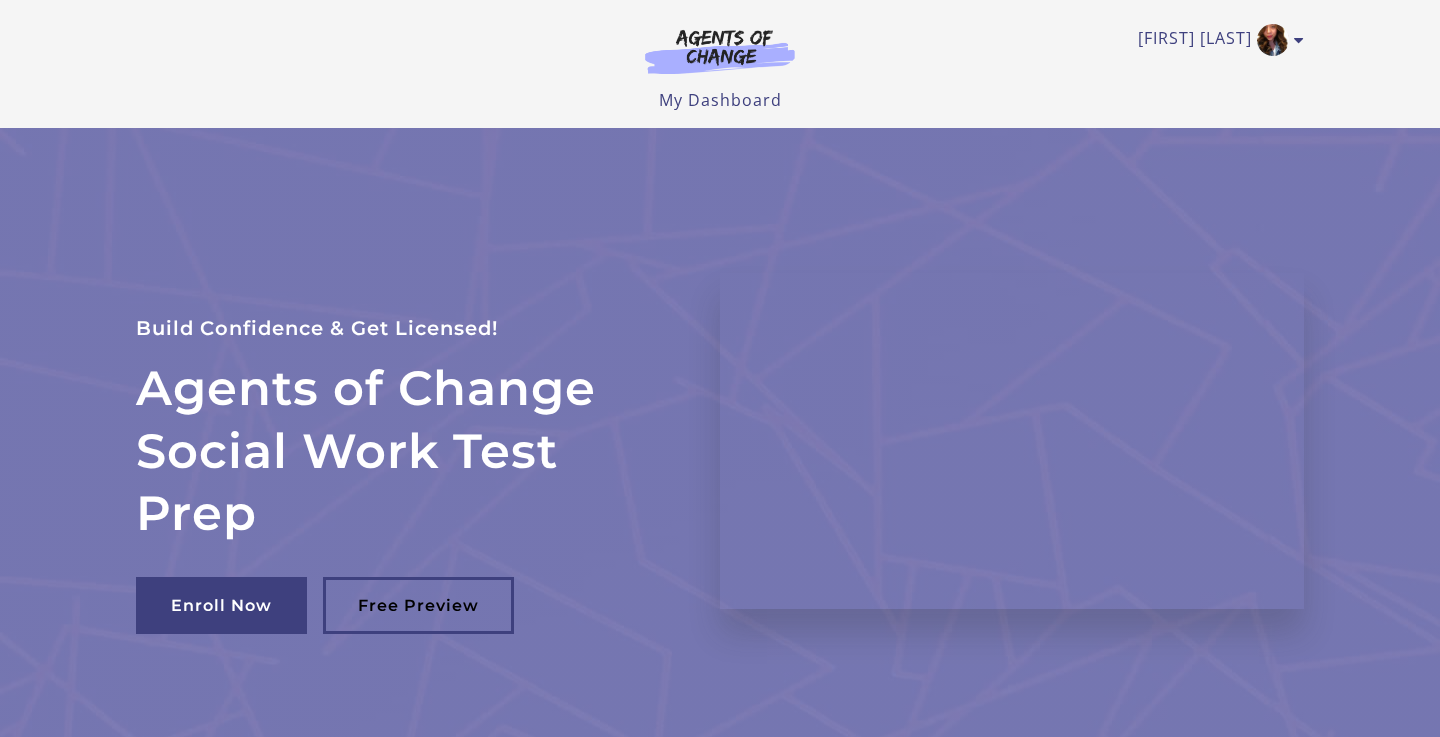 scroll, scrollTop: 0, scrollLeft: 0, axis: both 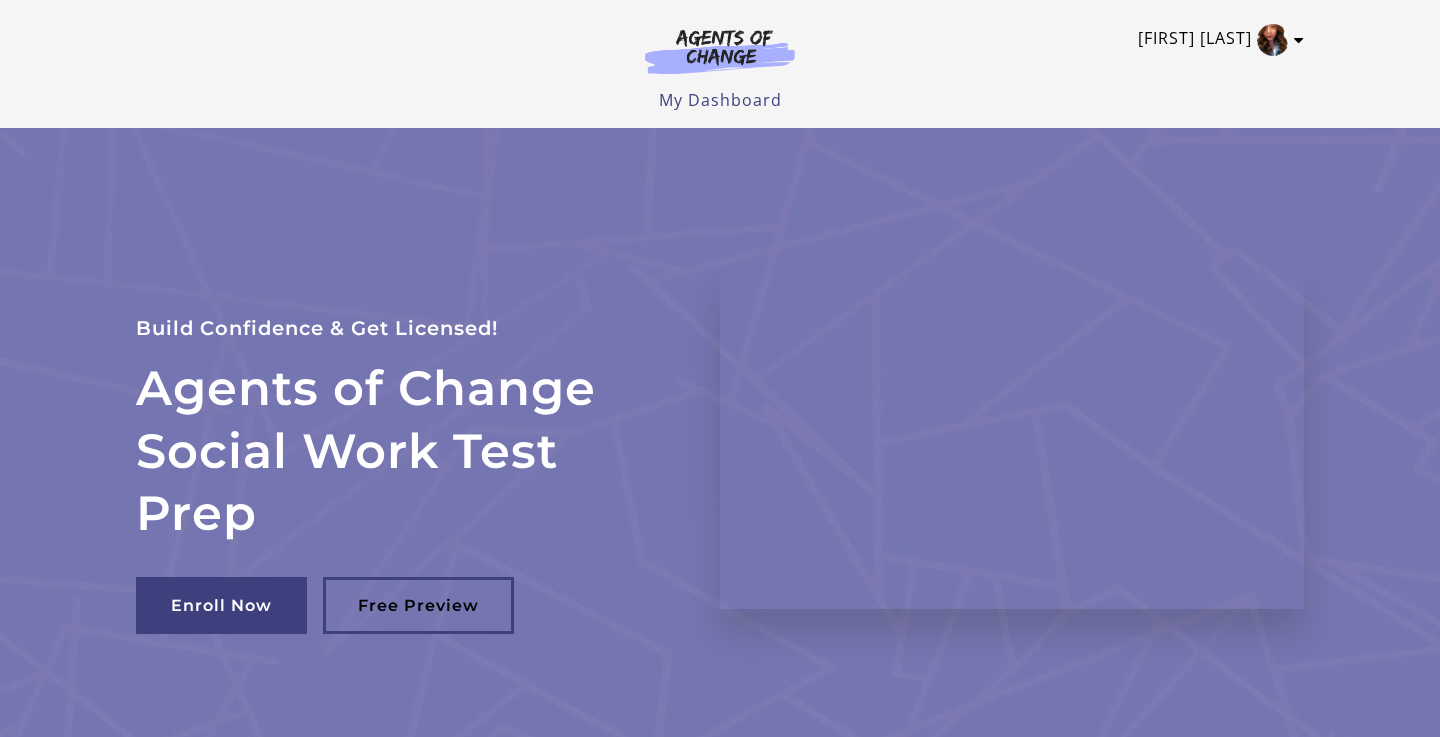 click at bounding box center (1273, 40) 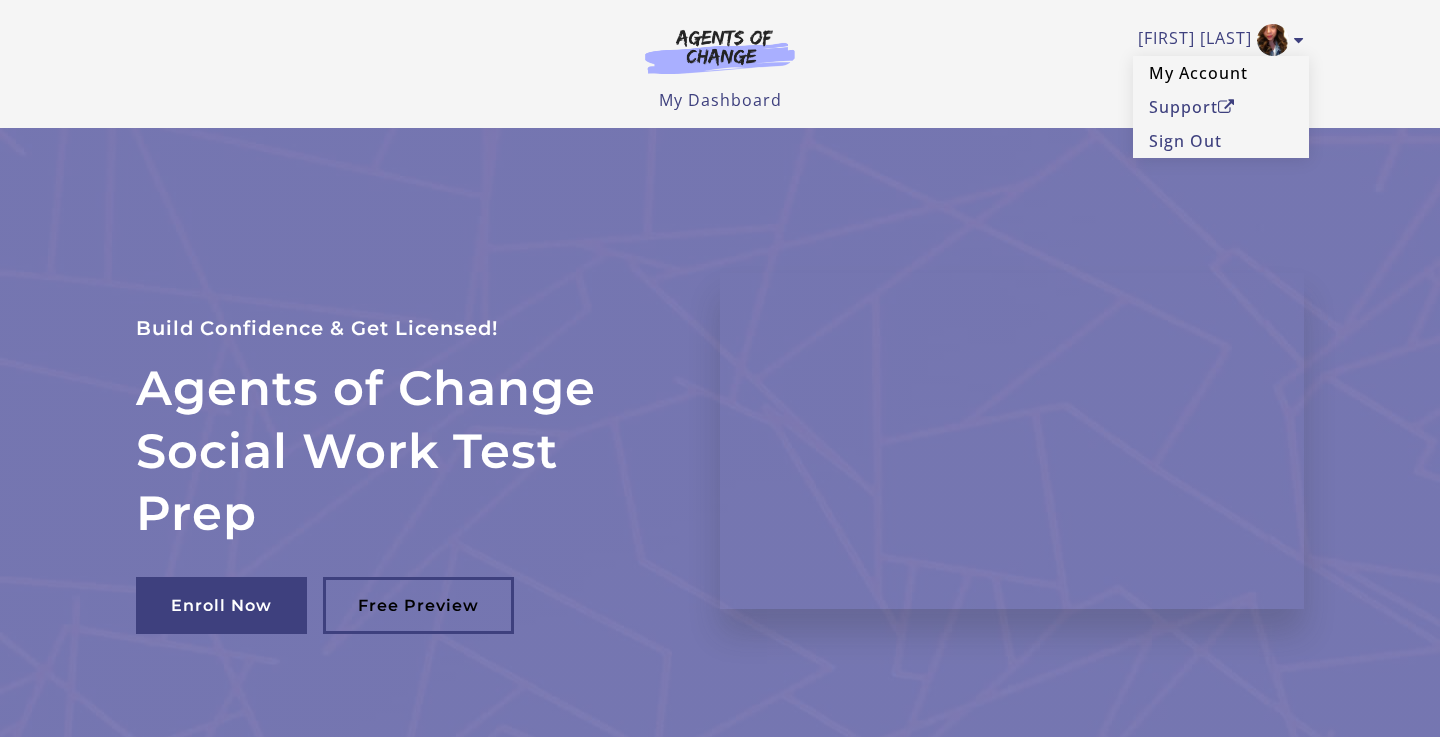 click on "My Account" at bounding box center [1221, 73] 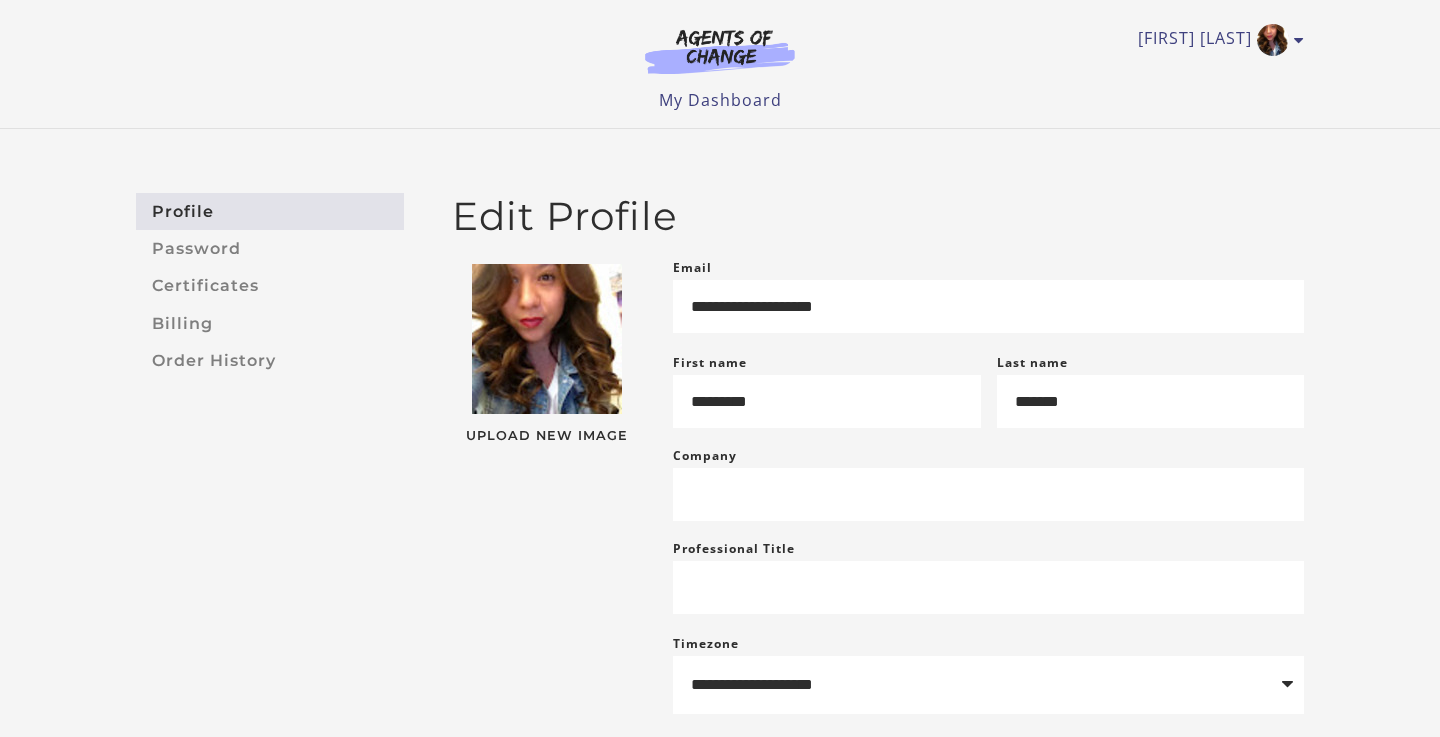 scroll, scrollTop: 0, scrollLeft: 0, axis: both 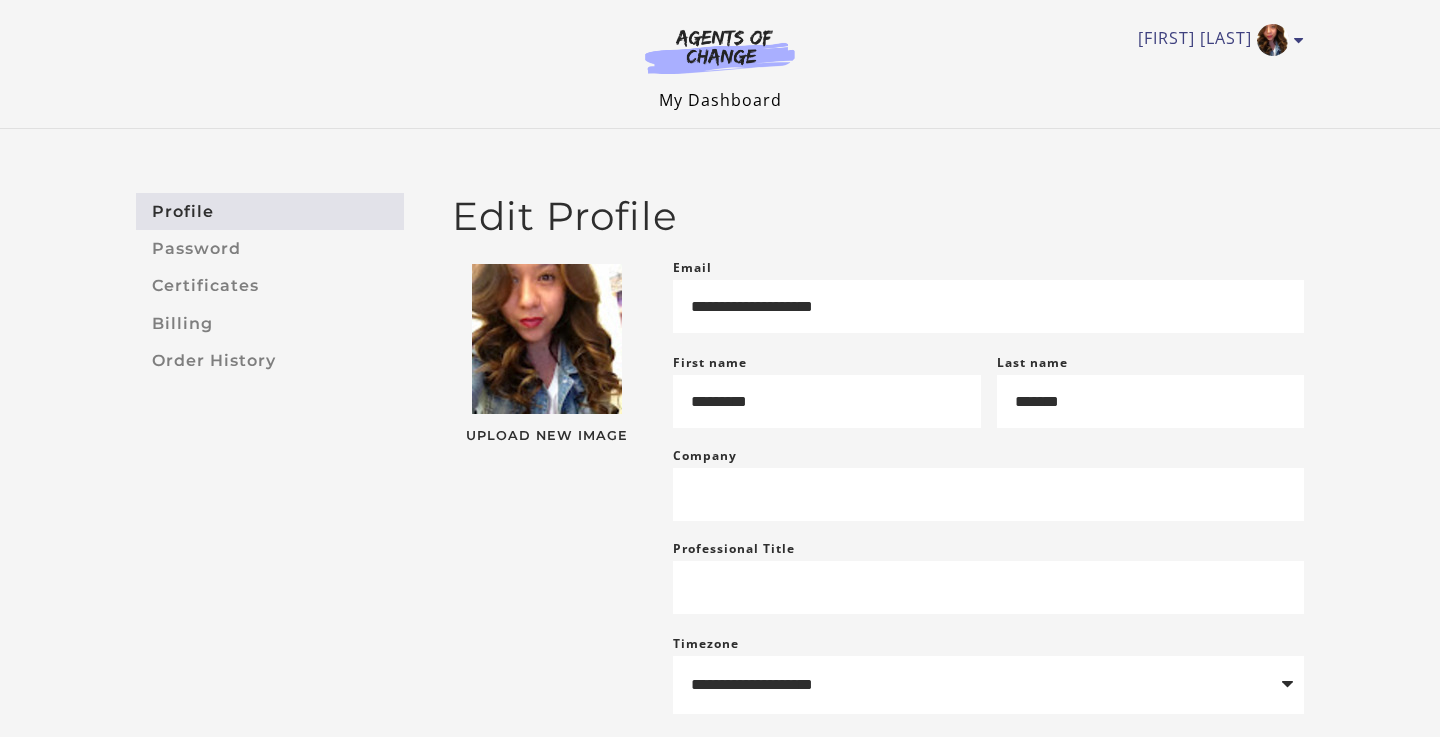 click on "My Dashboard" at bounding box center [720, 100] 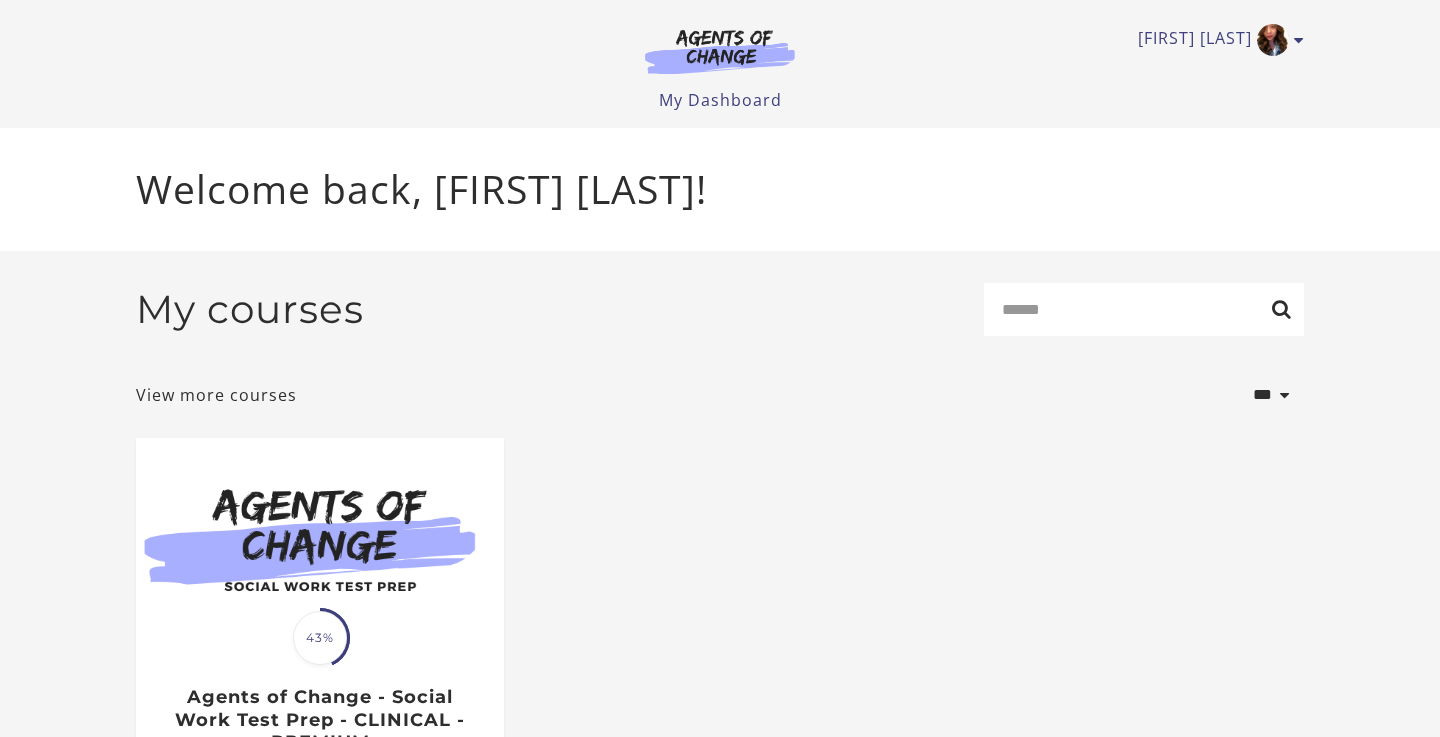 scroll, scrollTop: 0, scrollLeft: 0, axis: both 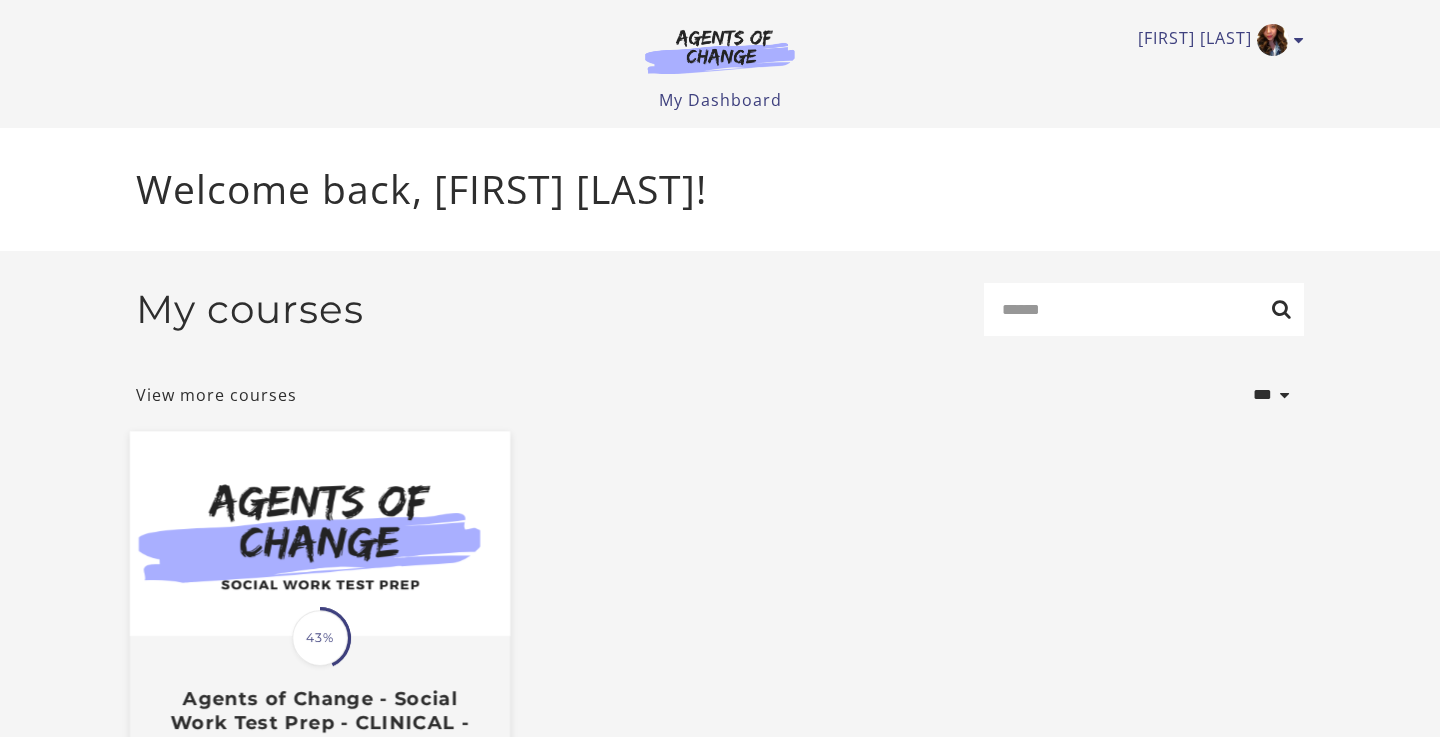 click at bounding box center (320, 533) 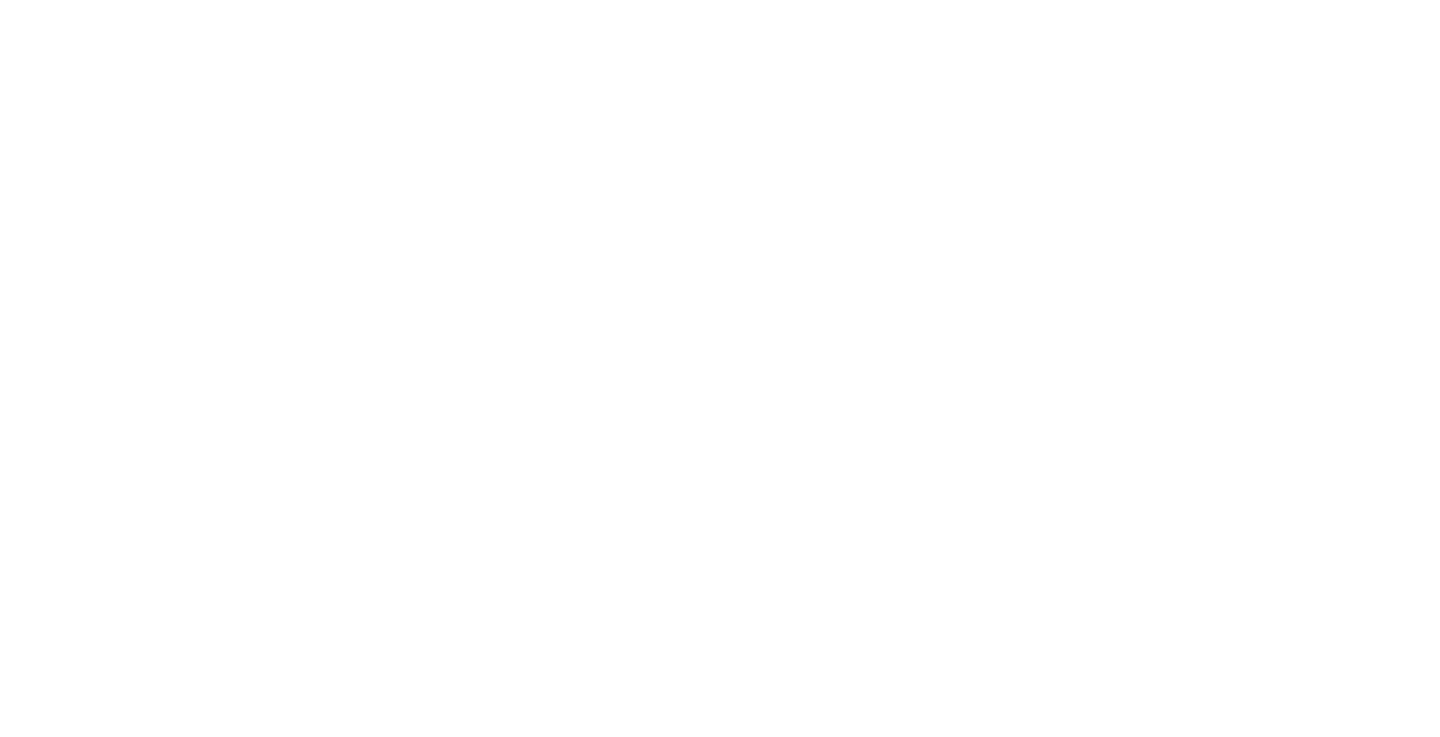 scroll, scrollTop: 0, scrollLeft: 0, axis: both 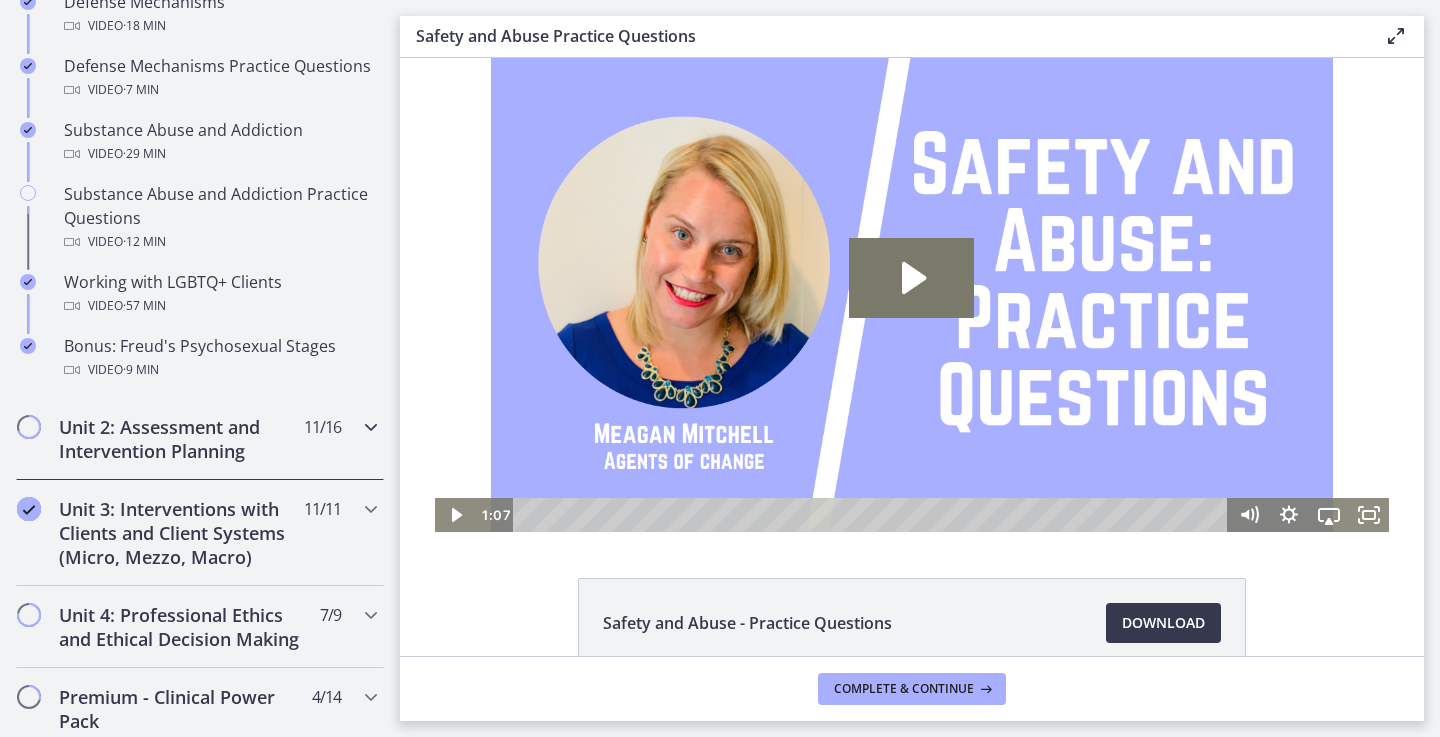 click on "Unit 2: Assessment and Intervention Planning
11  /  16
Completed" at bounding box center [200, 439] 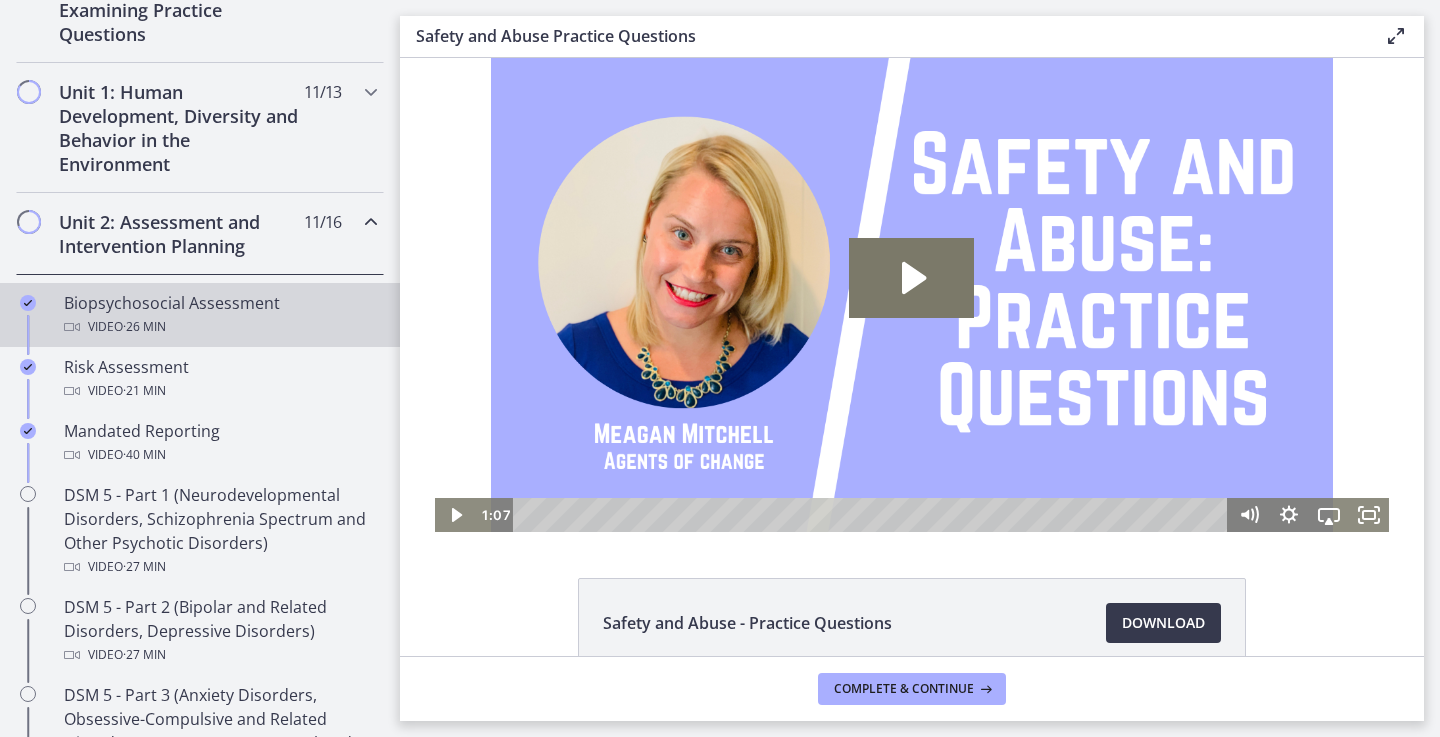 scroll, scrollTop: 510, scrollLeft: 0, axis: vertical 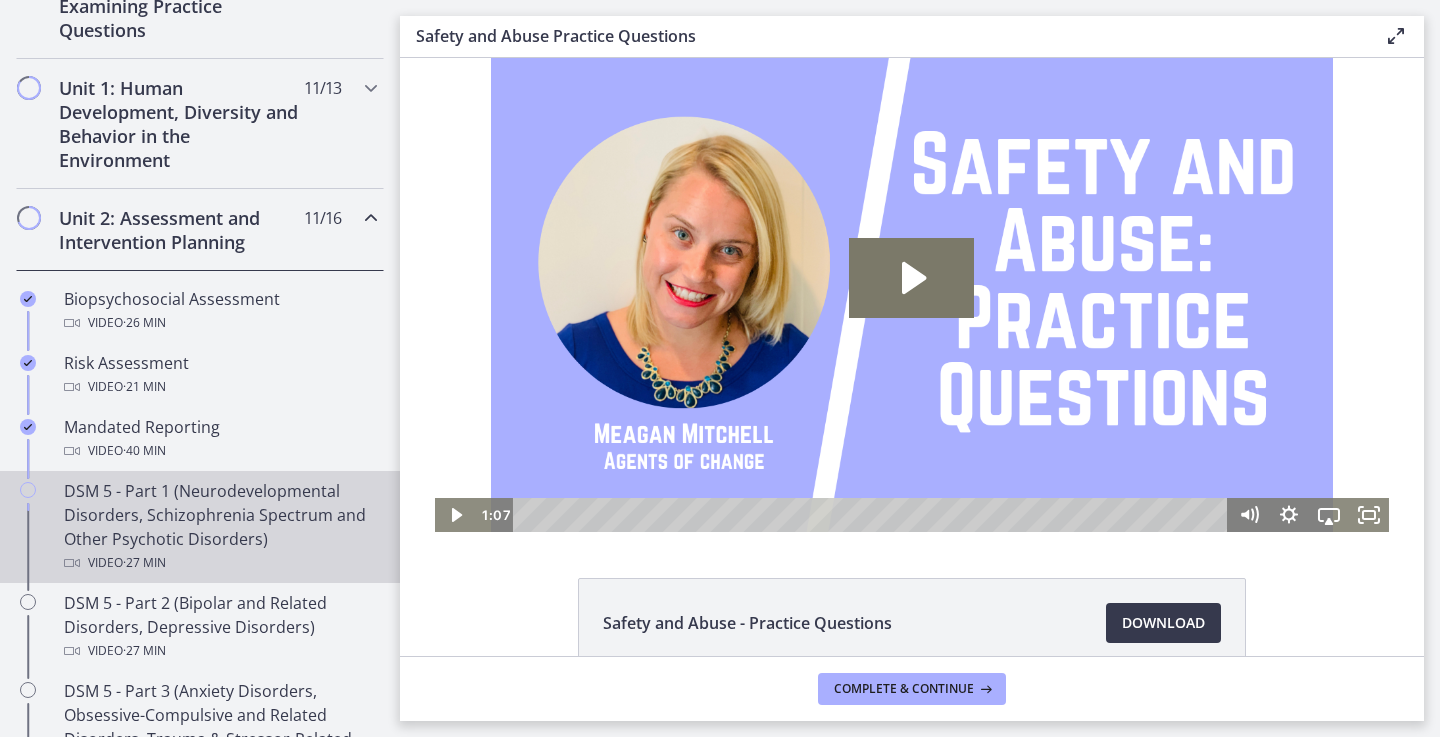 click on "DSM 5 - Part 1 (Neurodevelopmental Disorders, Schizophrenia Spectrum and Other Psychotic Disorders)
Video
·  27 min" at bounding box center [220, 527] 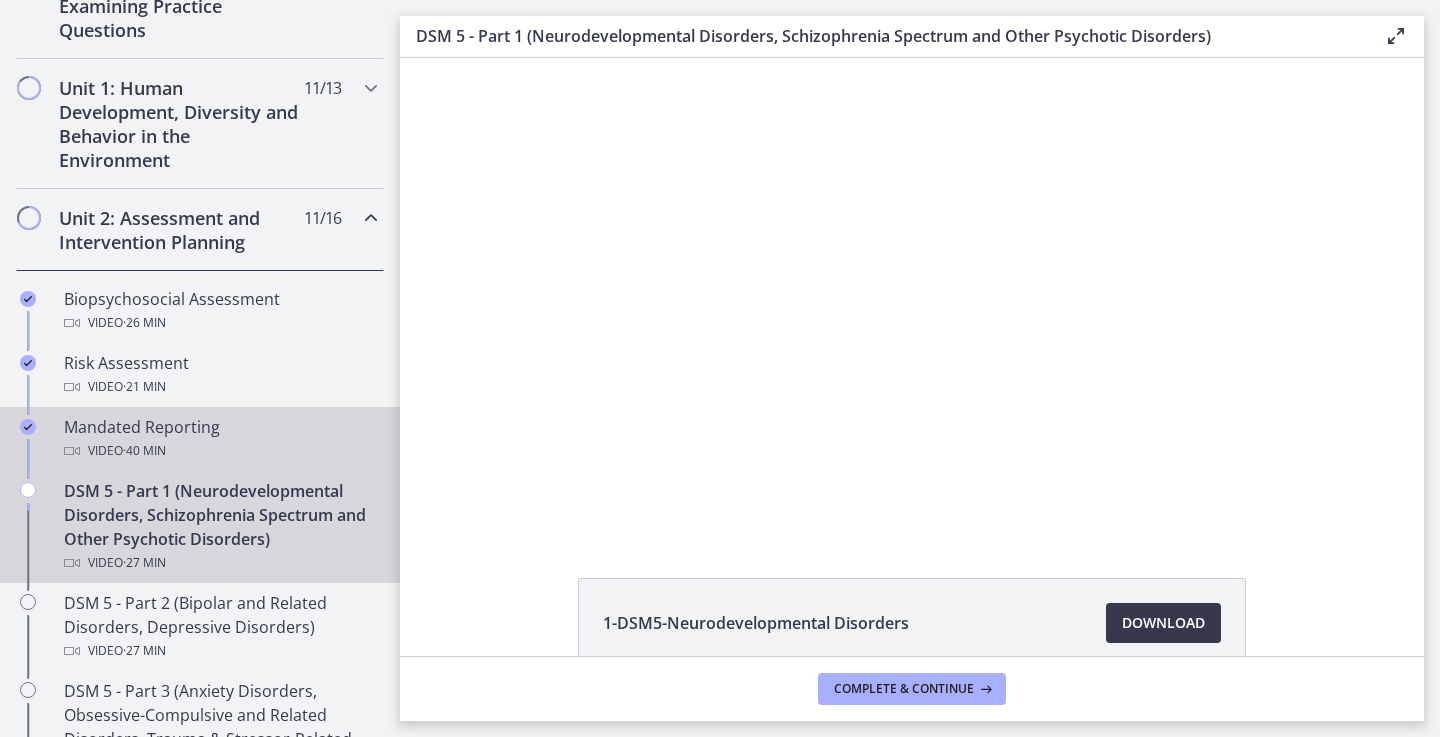 scroll, scrollTop: 0, scrollLeft: 0, axis: both 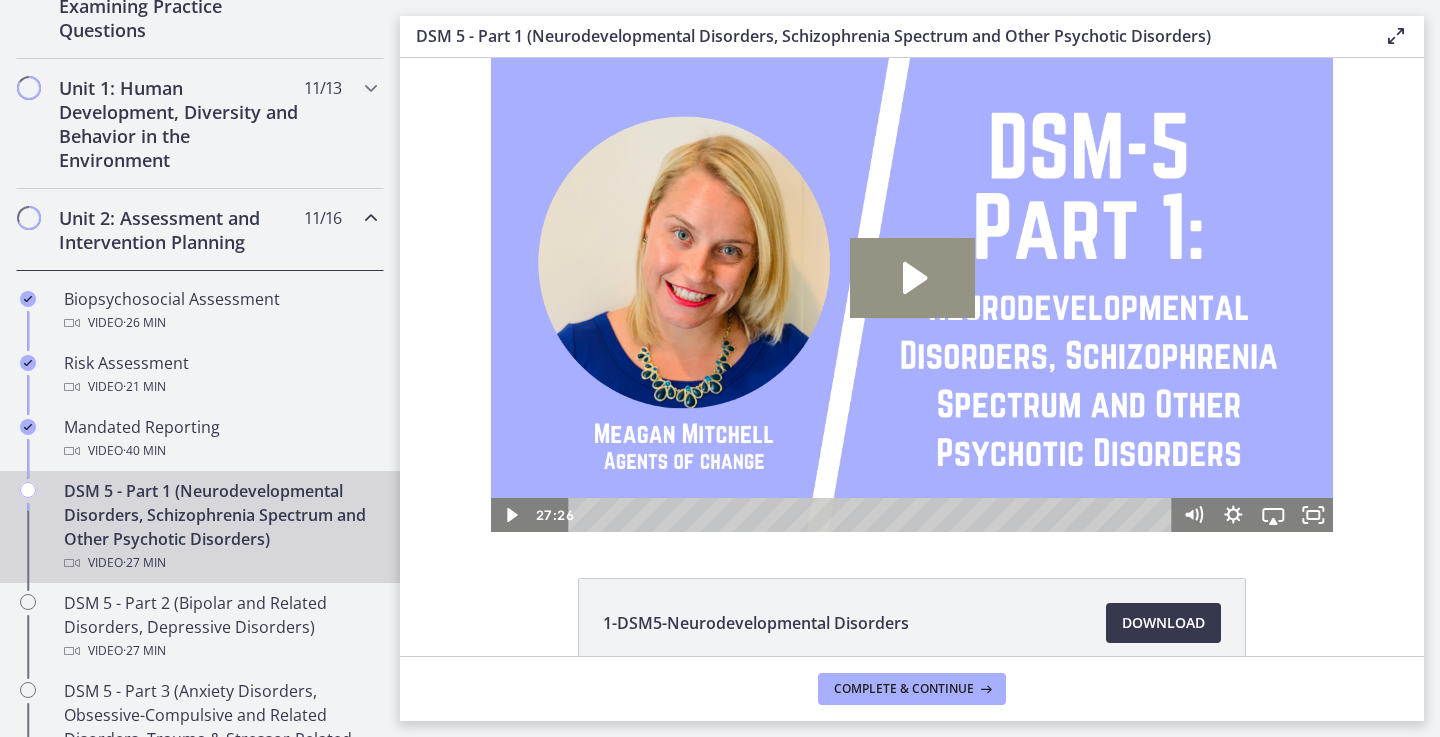 click 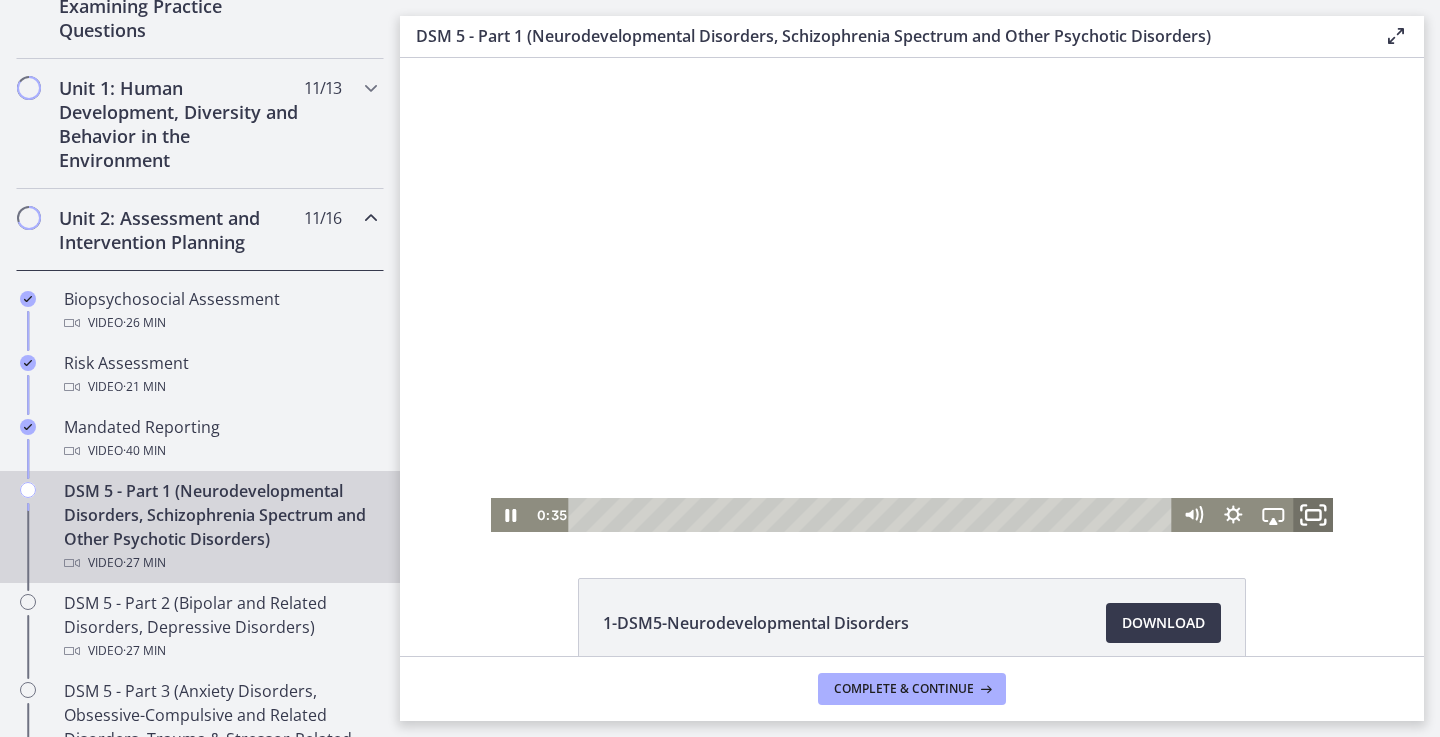 click 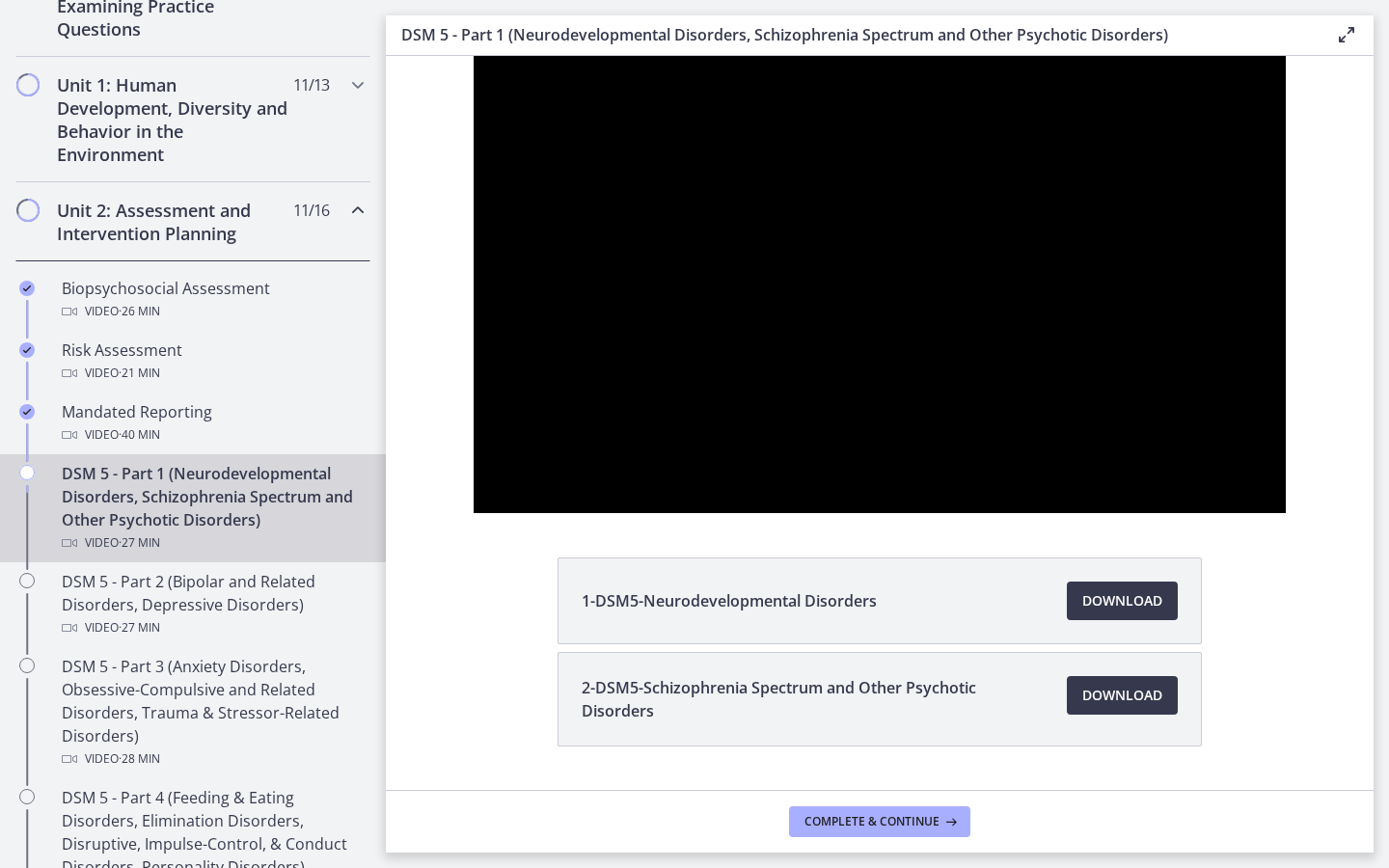 type 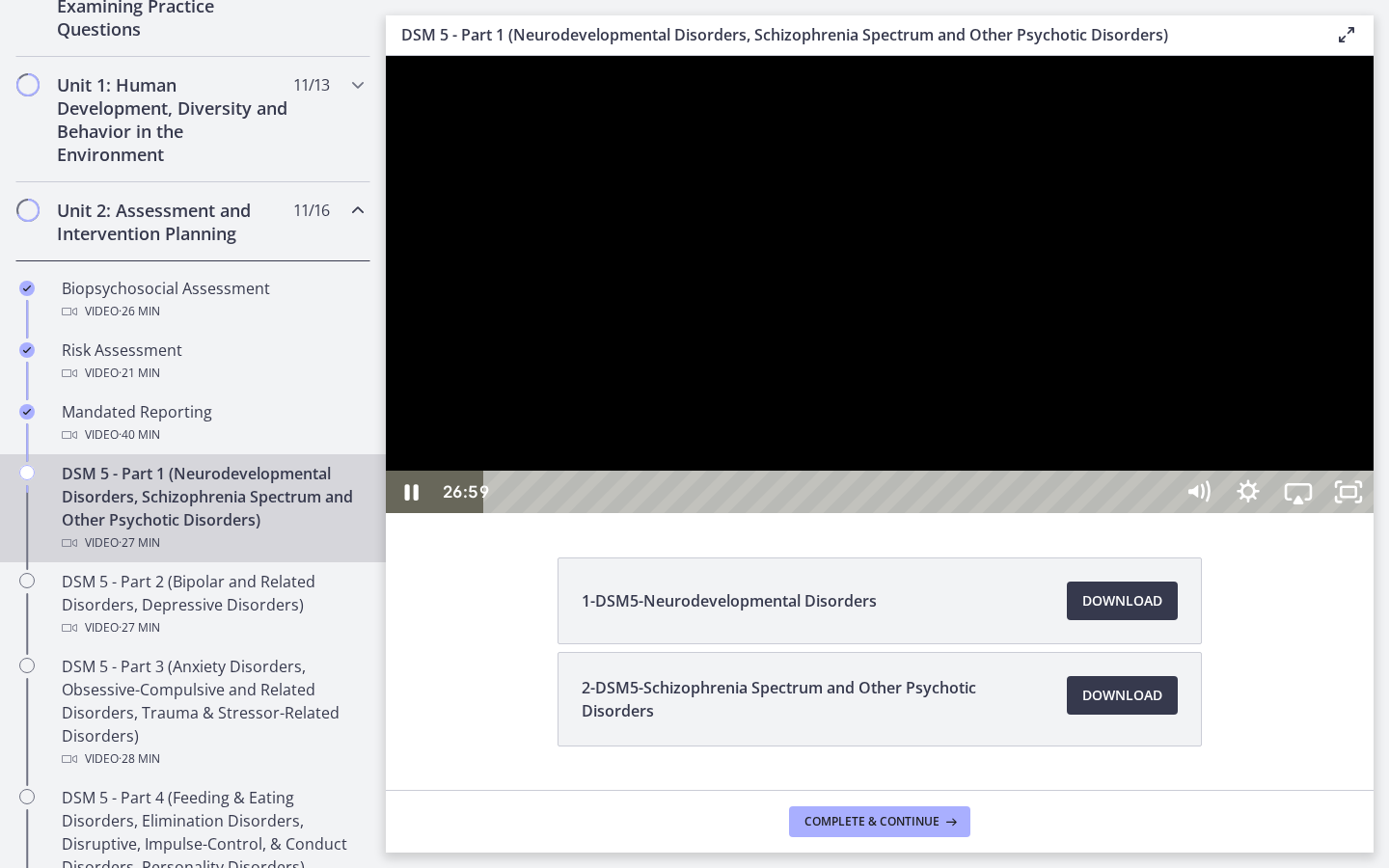 click on "26:59" at bounding box center [831, 492] 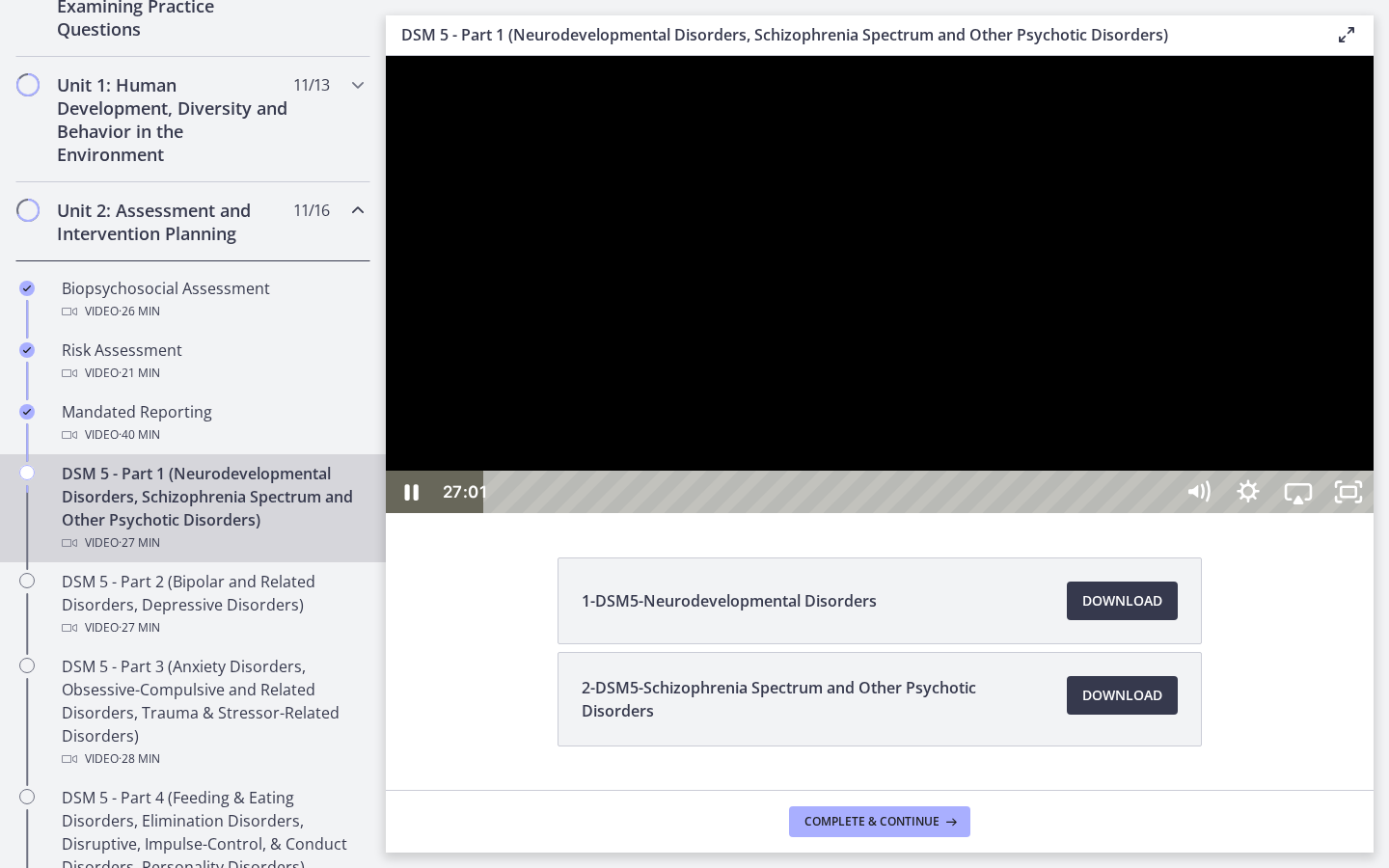 click on "27:20" at bounding box center [831, 492] 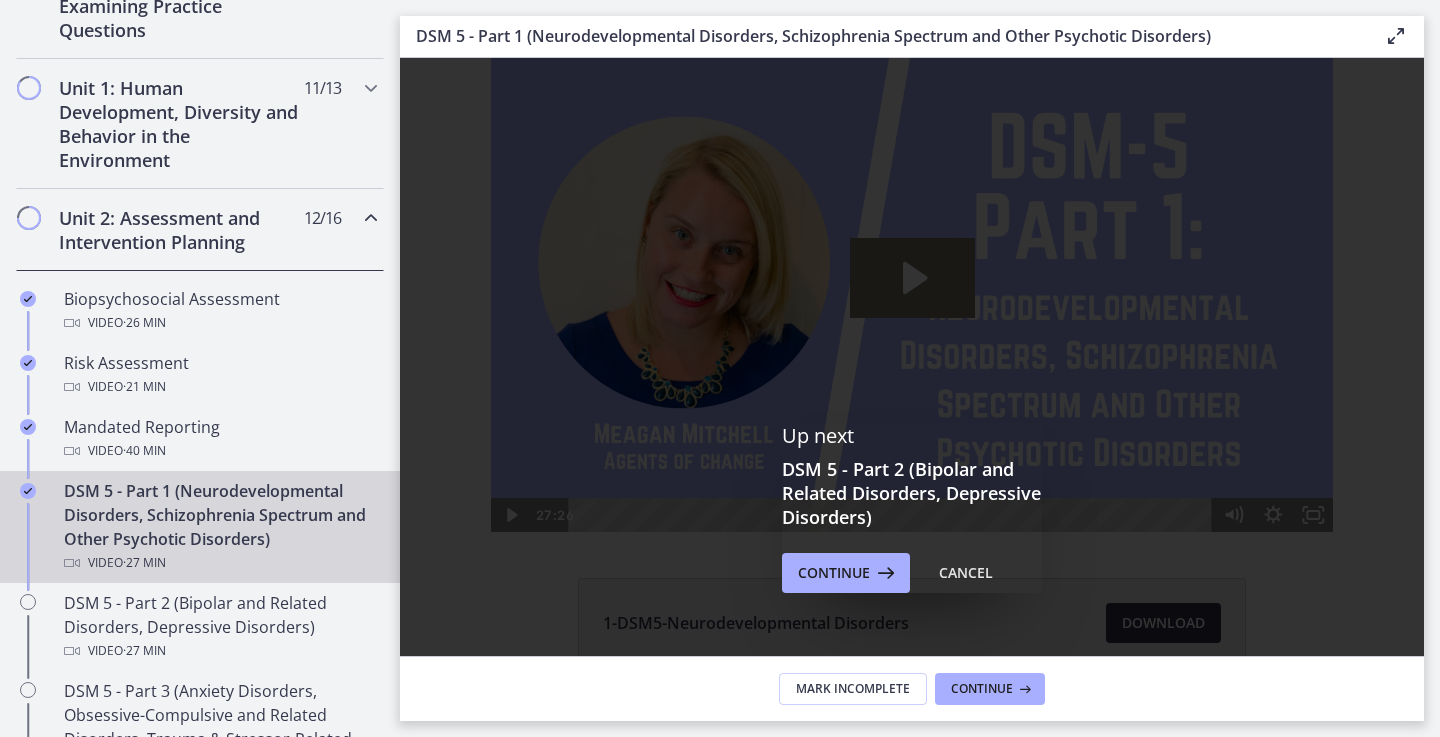 scroll, scrollTop: 0, scrollLeft: 0, axis: both 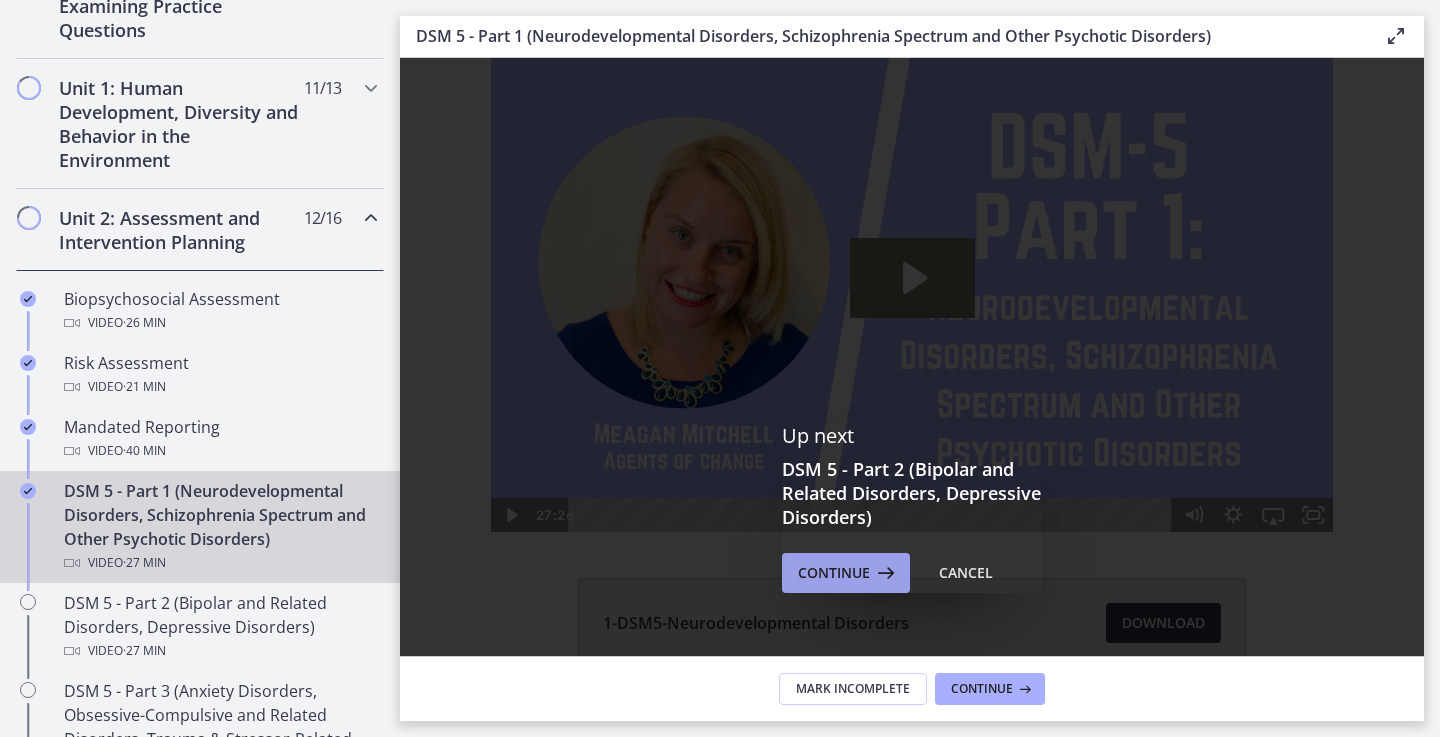 click at bounding box center (884, 573) 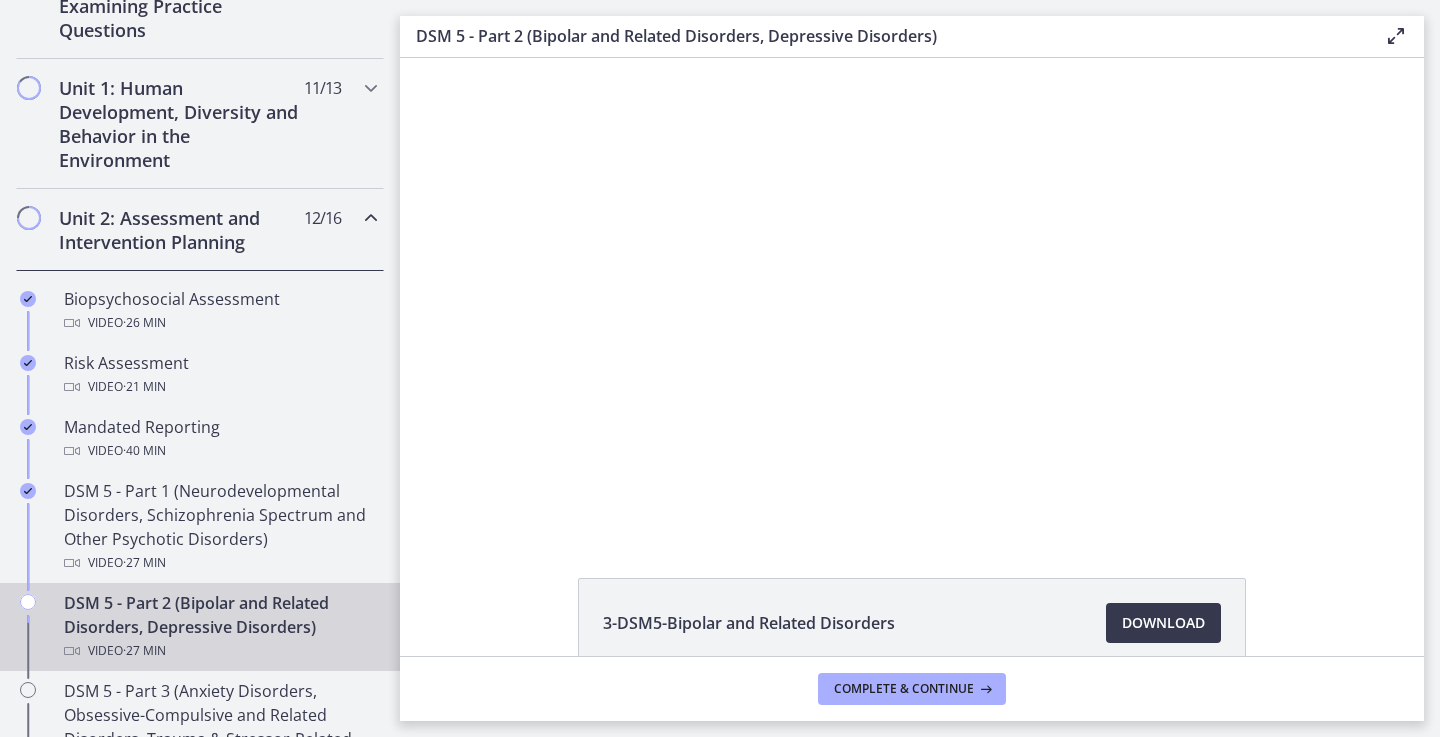 scroll, scrollTop: 0, scrollLeft: 0, axis: both 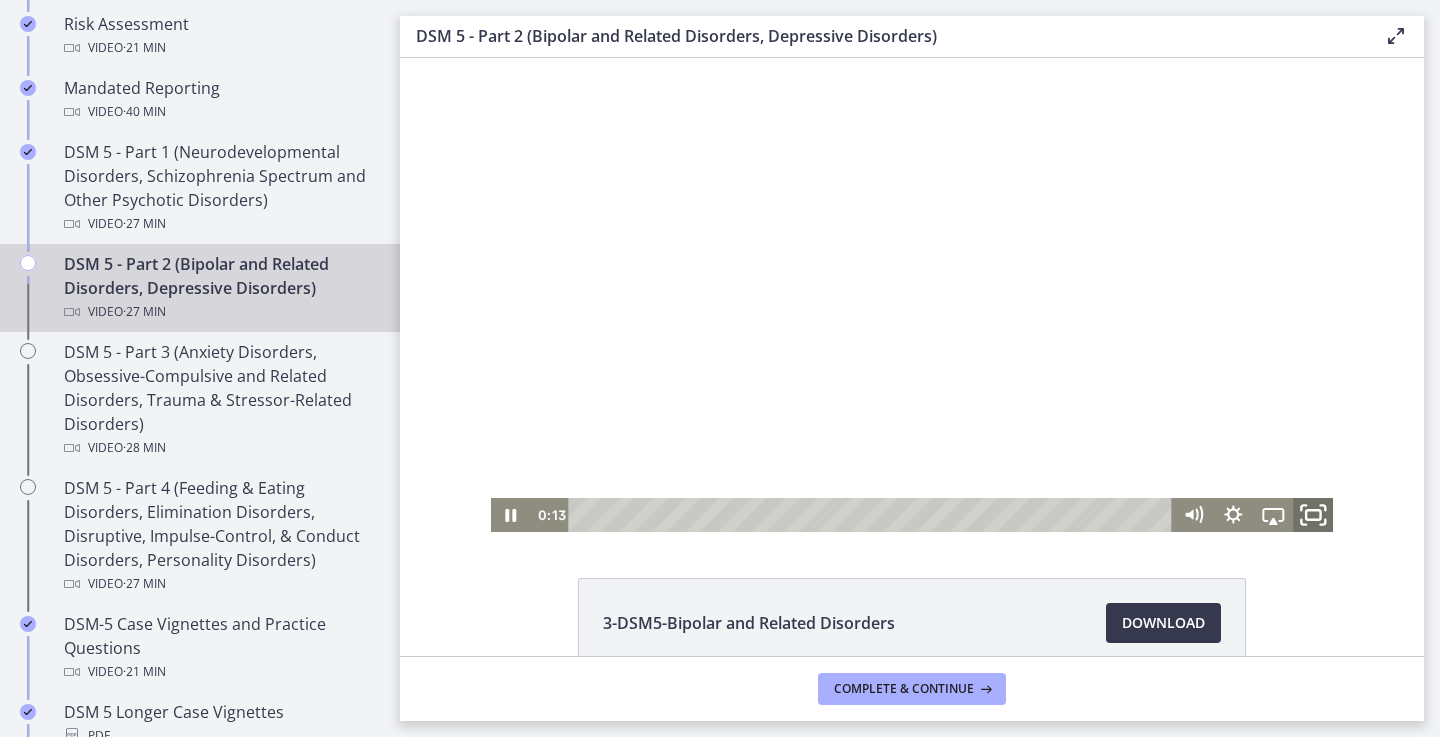 click 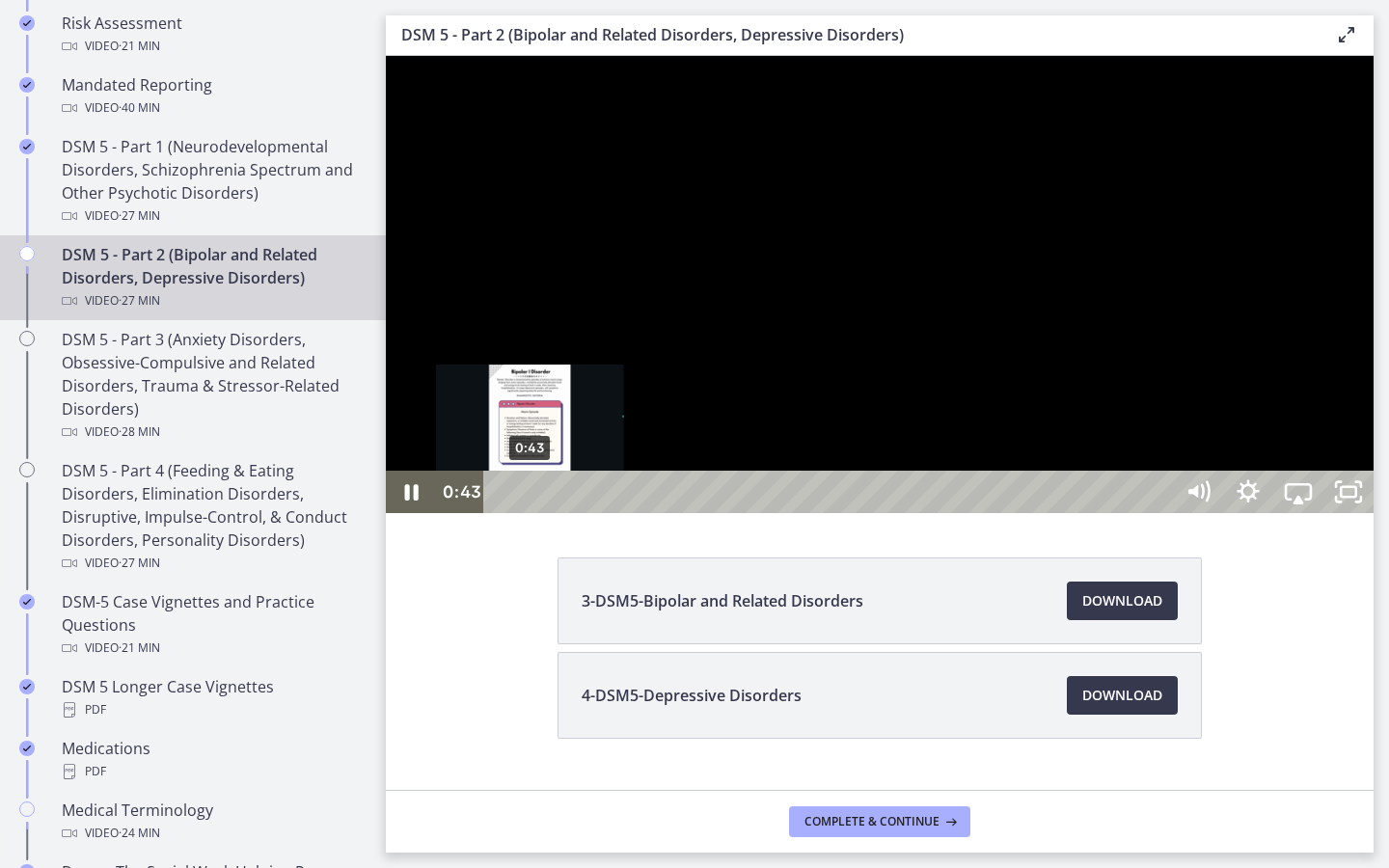 click on "0:43" at bounding box center (831, 492) 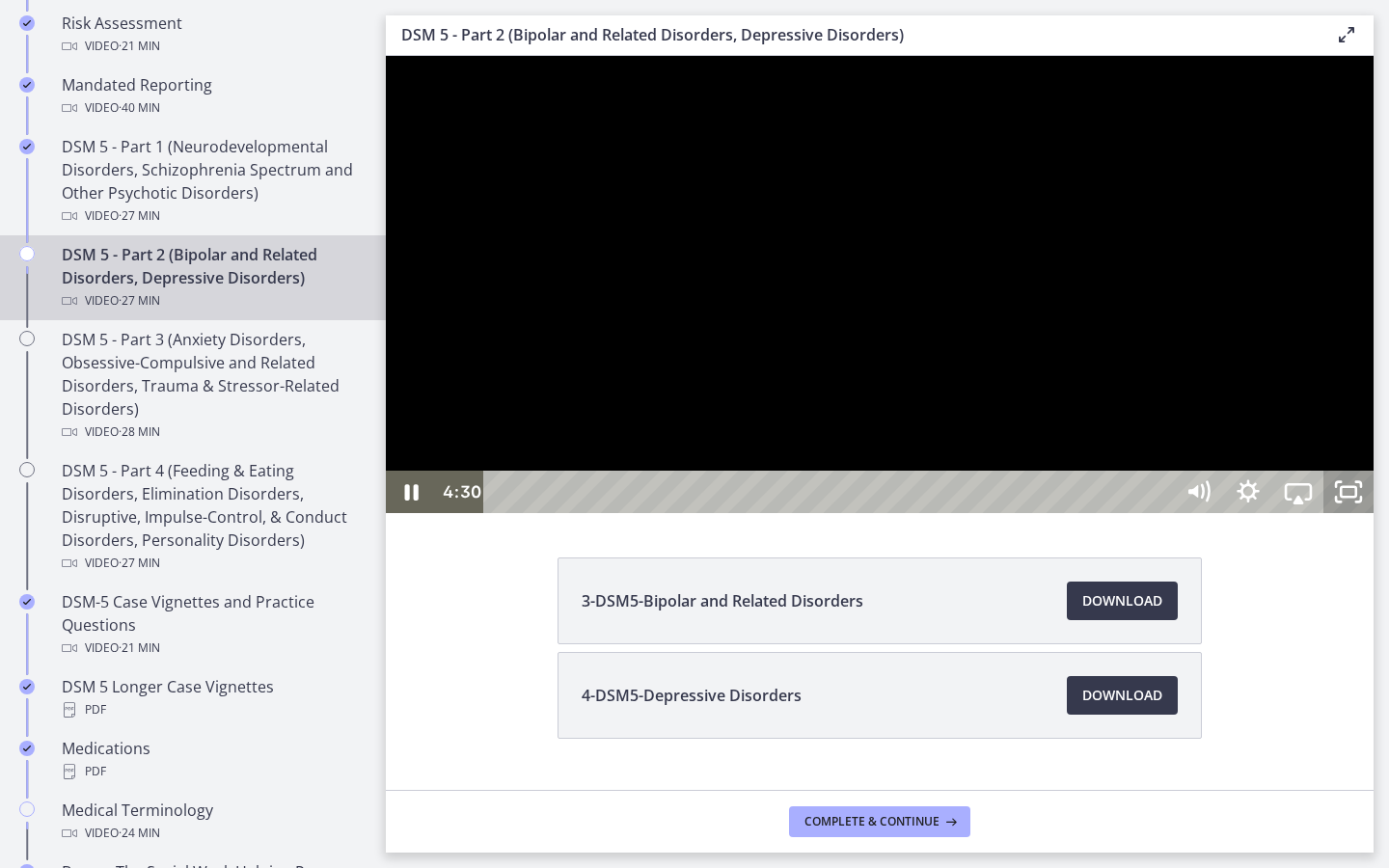 click 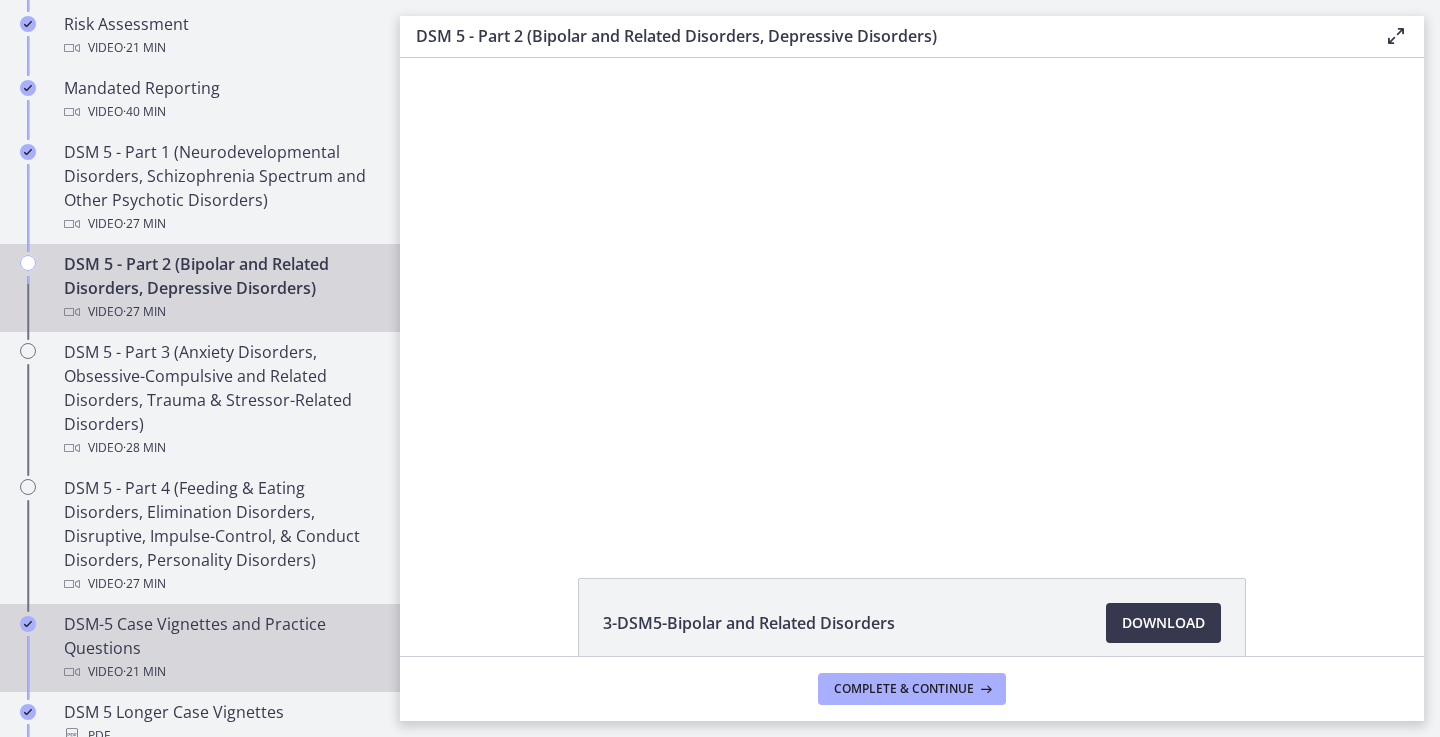 click on "DSM-5 Case Vignettes and Practice Questions
Video
·  21 min" at bounding box center (220, 648) 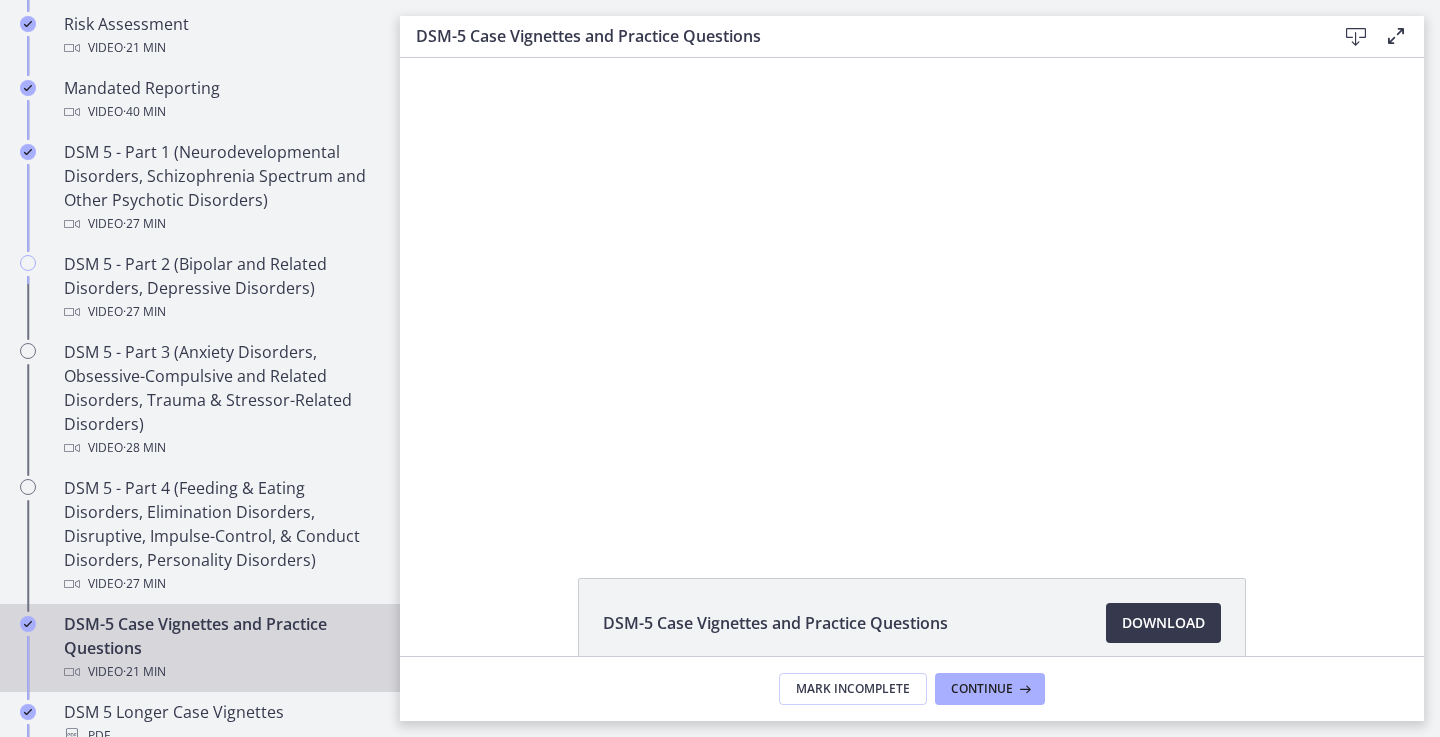 scroll, scrollTop: 0, scrollLeft: 0, axis: both 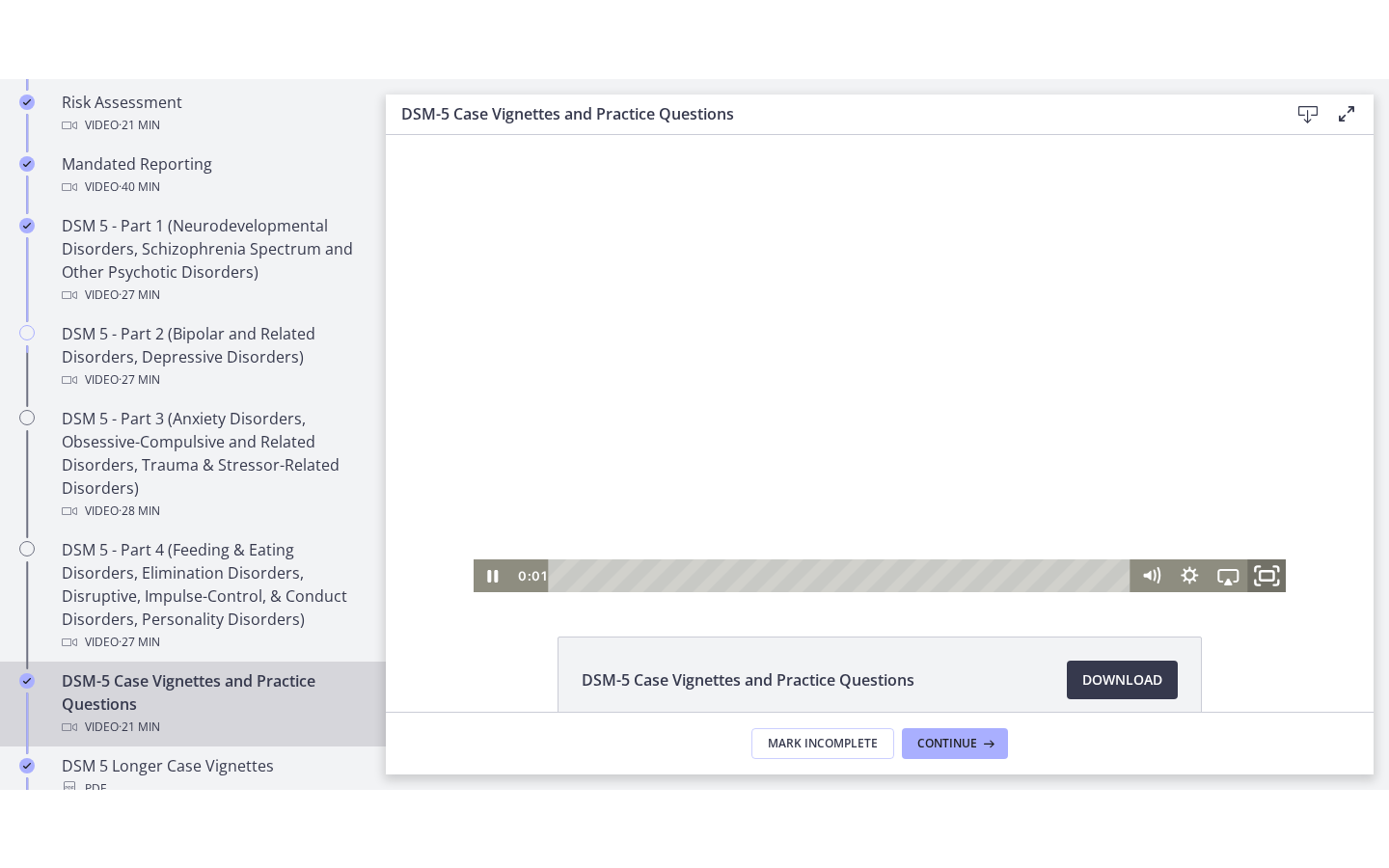 click 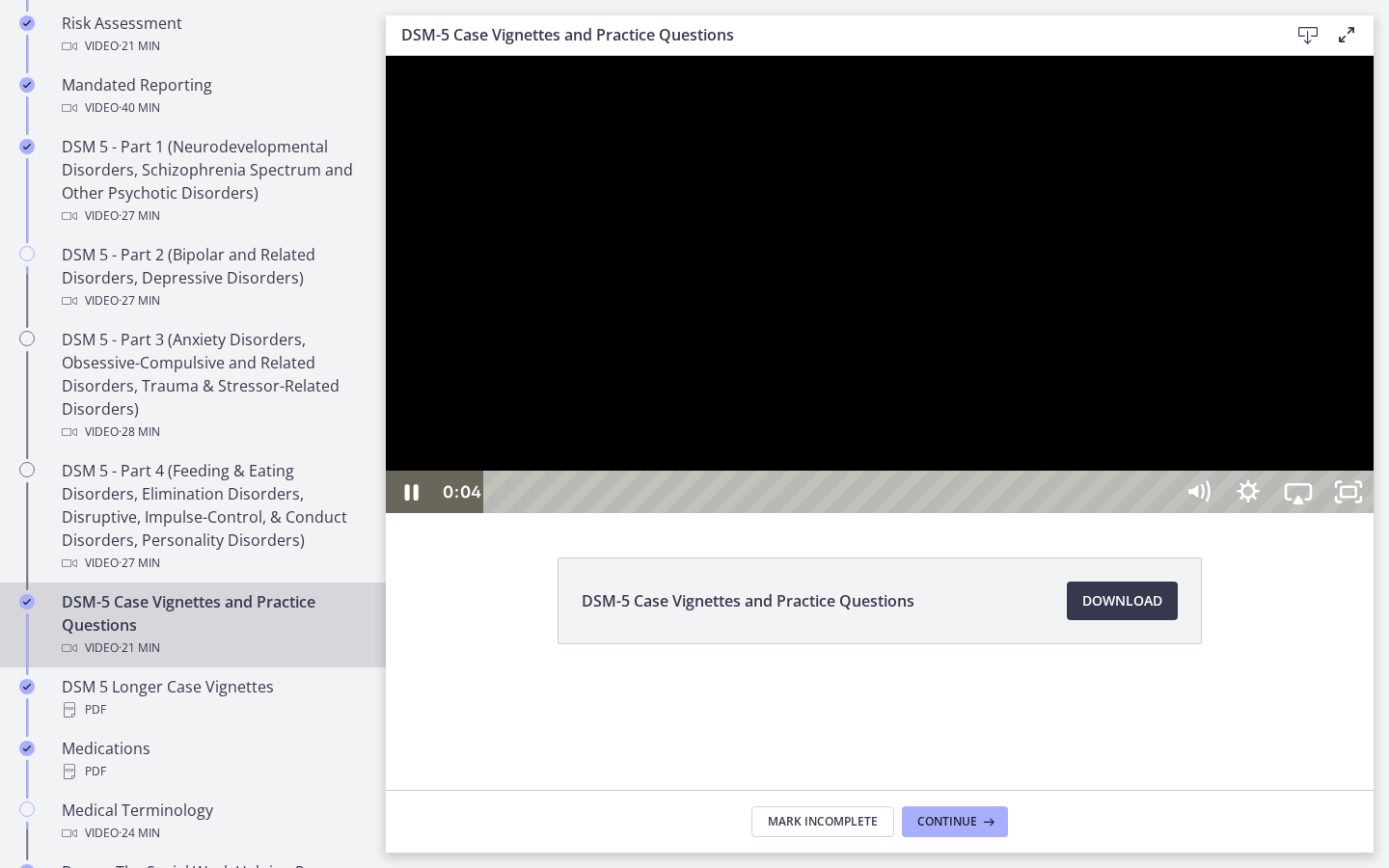 click at bounding box center (880, 285) 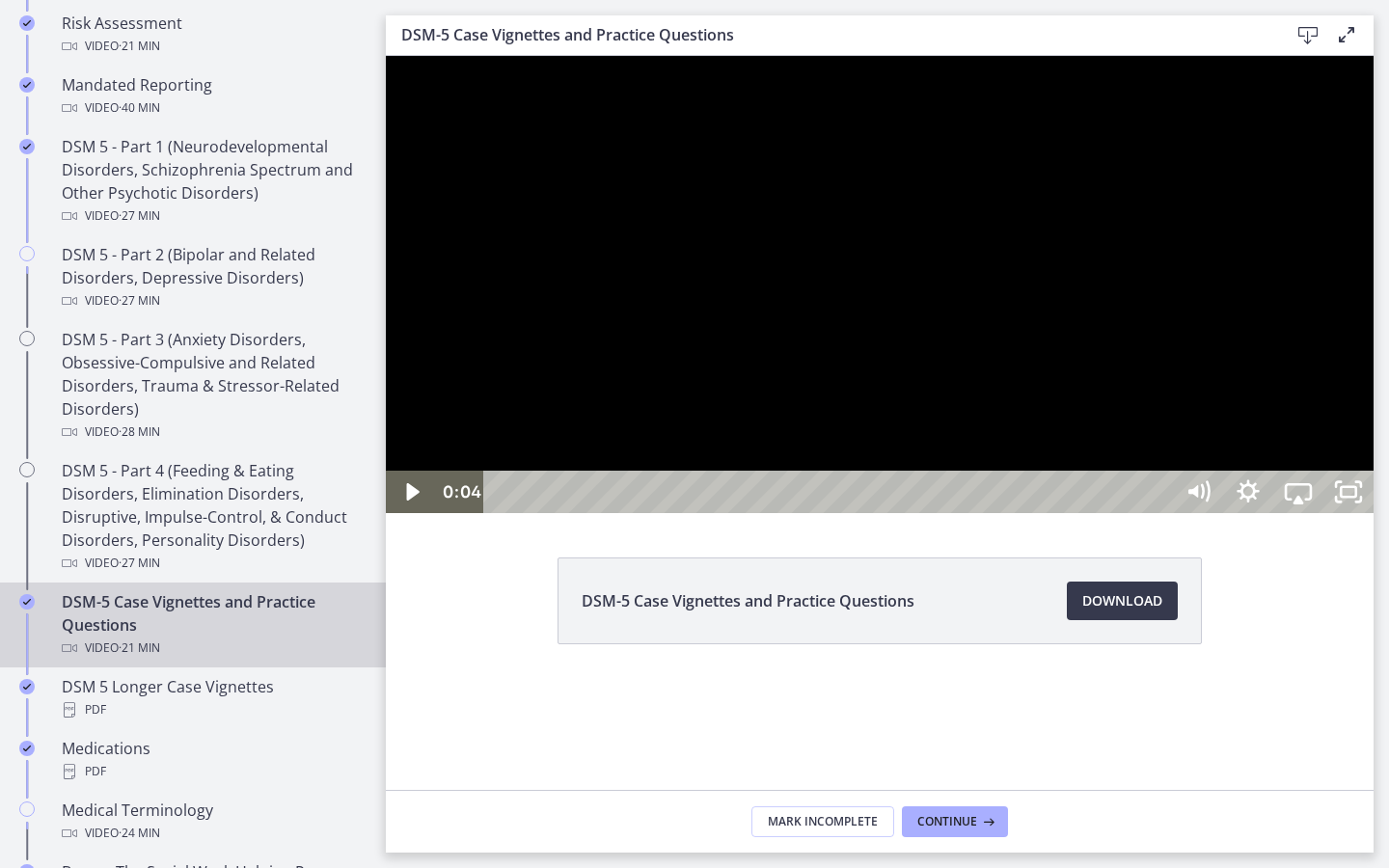 click at bounding box center (880, 285) 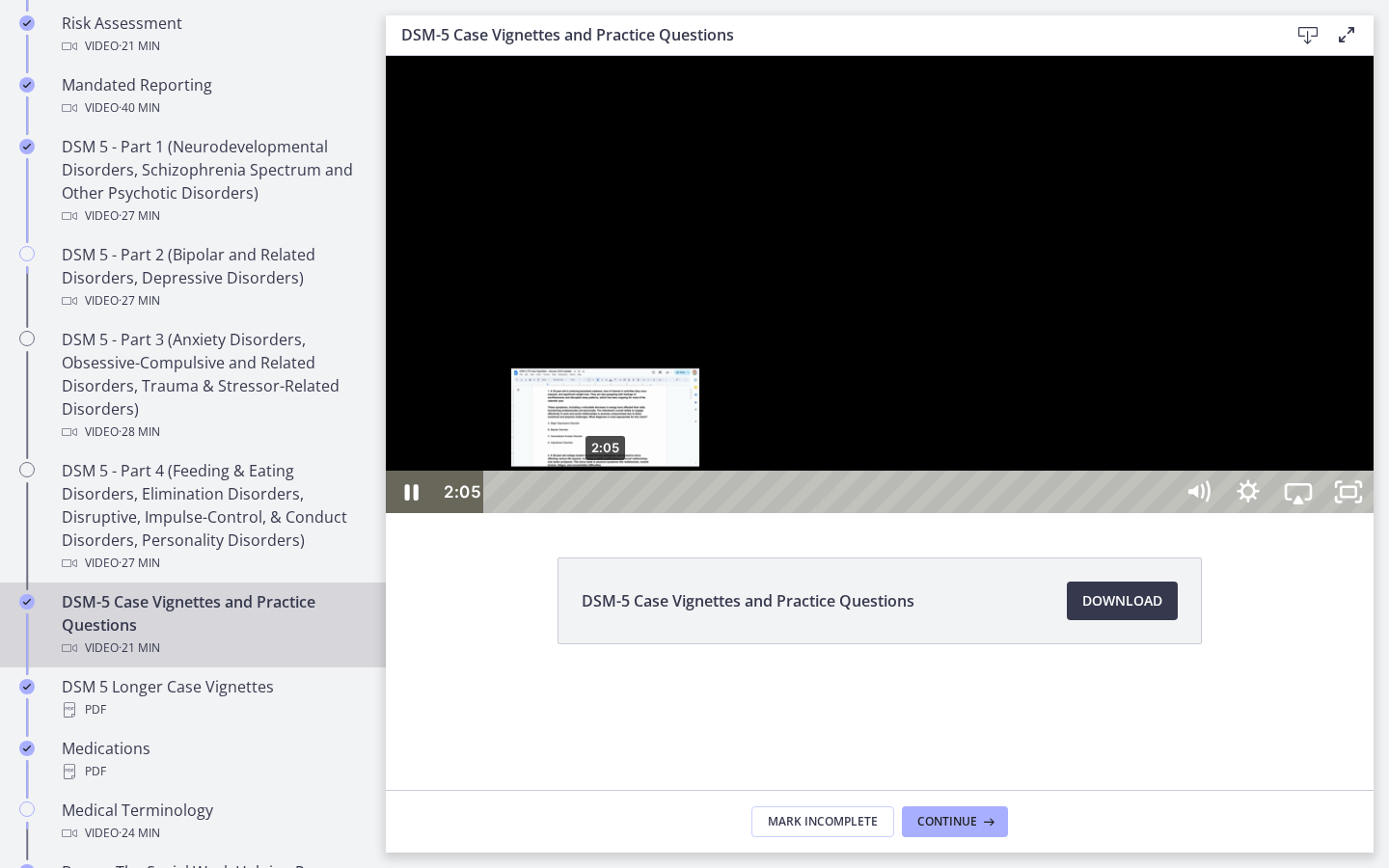 click on "2:05" at bounding box center (831, 492) 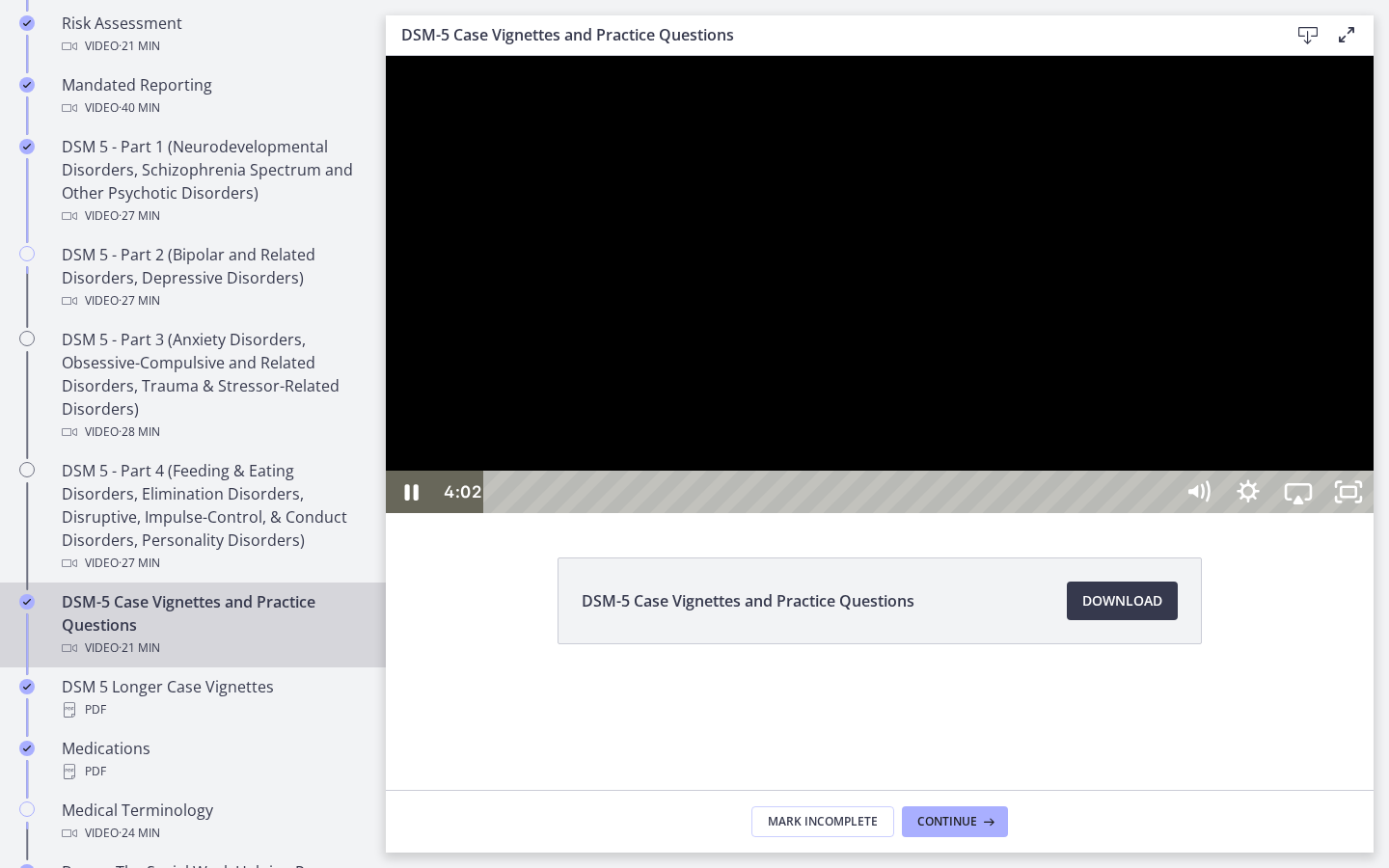 click at bounding box center (880, 285) 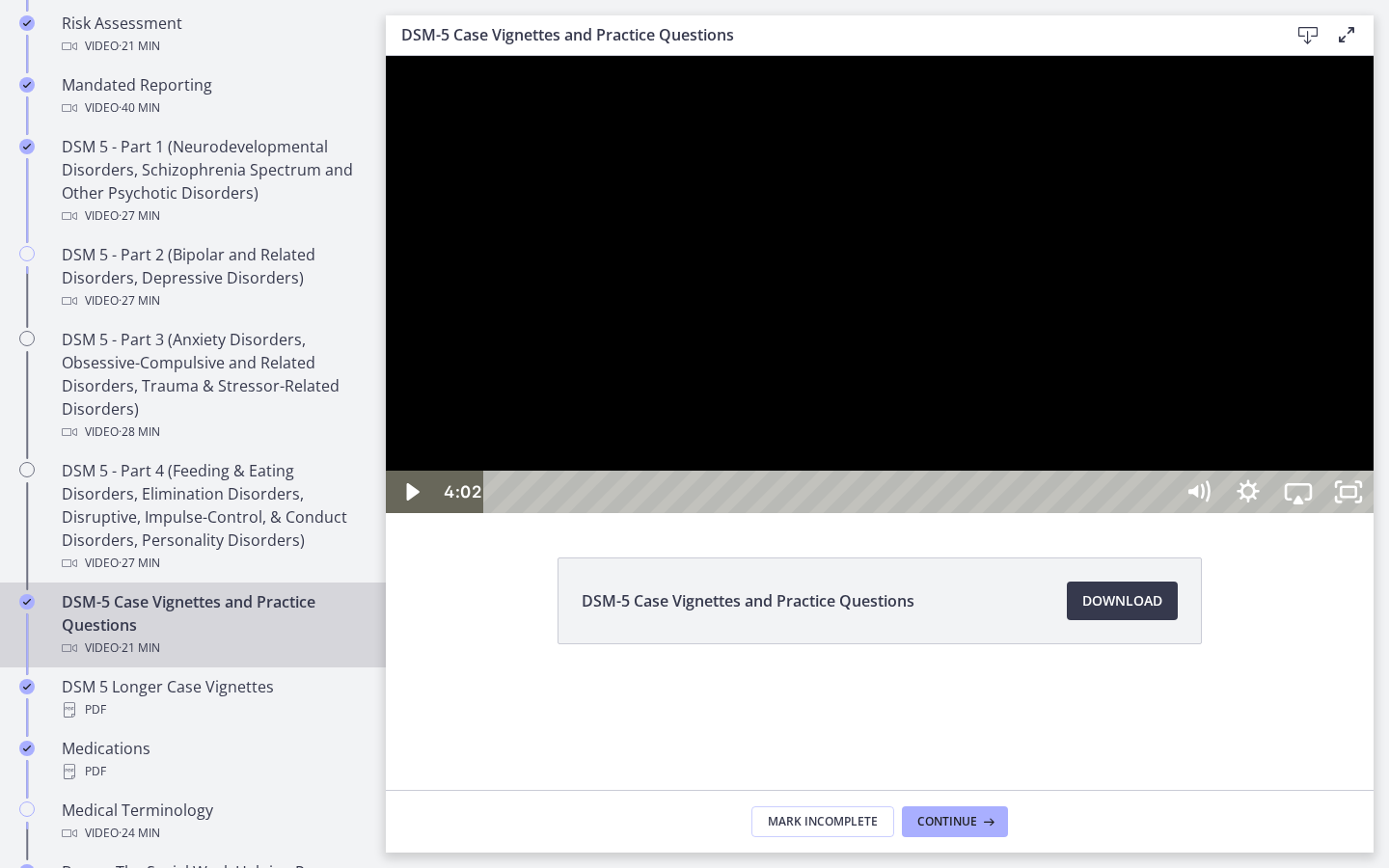 click at bounding box center [880, 285] 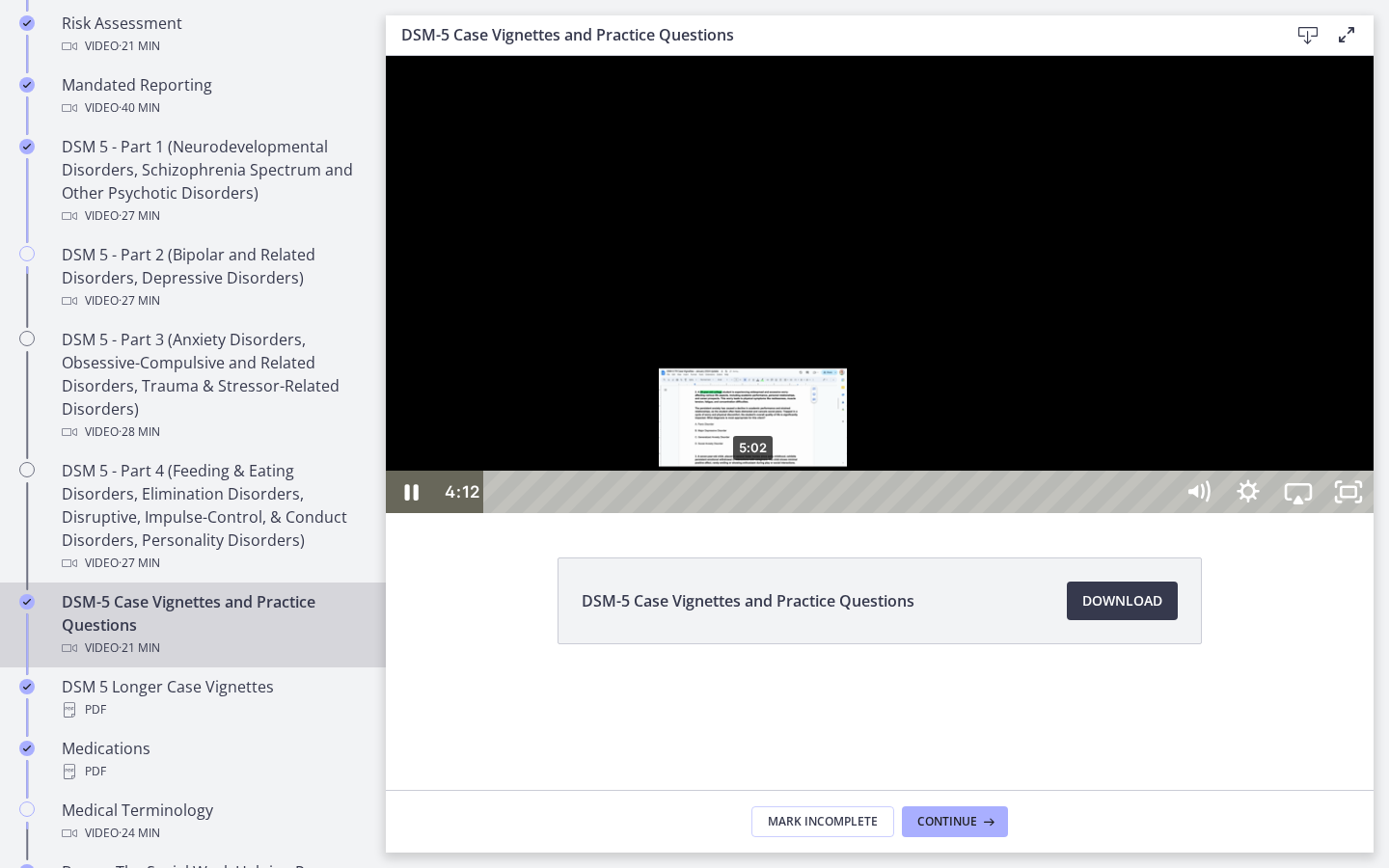 click on "5:02" at bounding box center [831, 492] 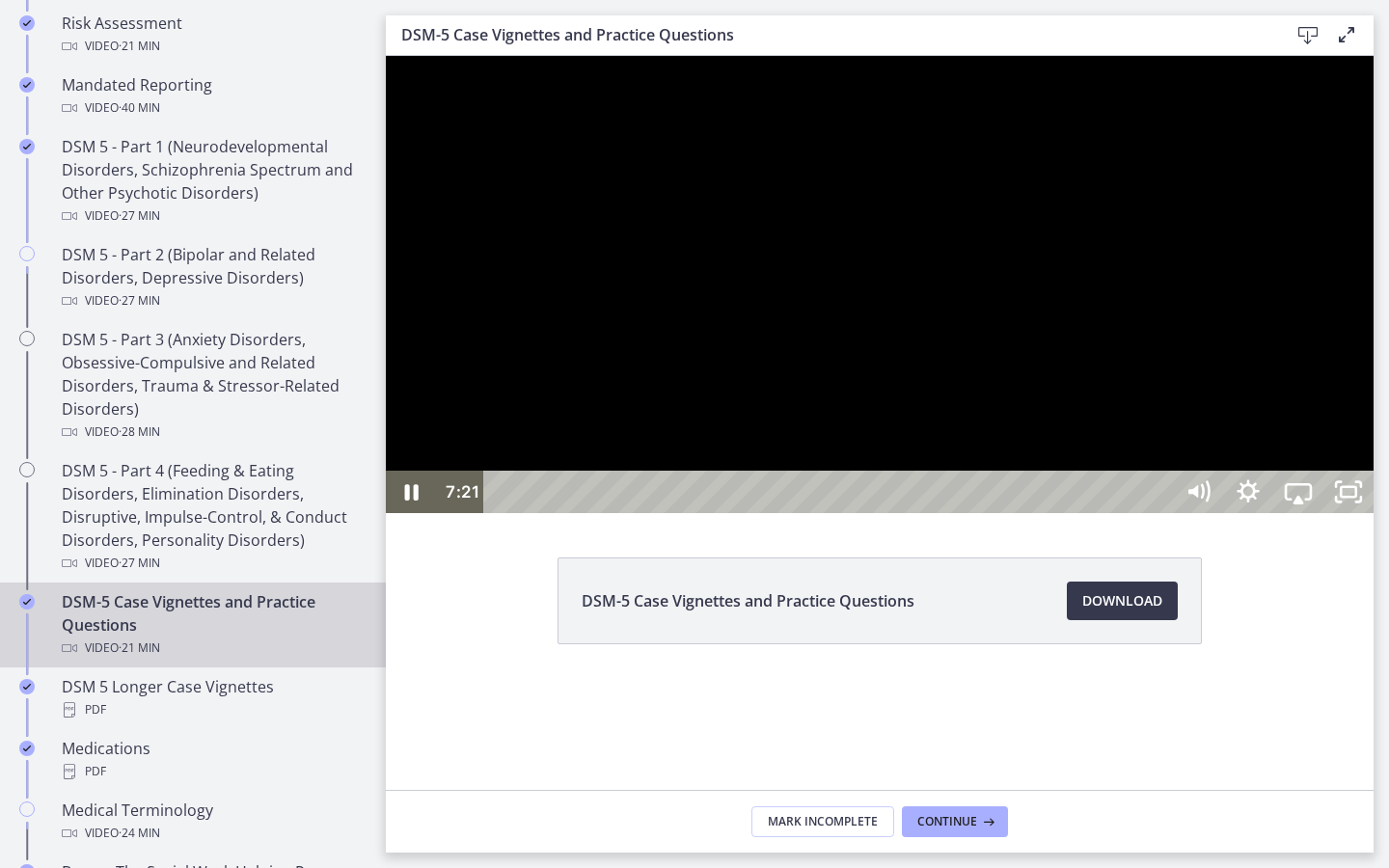 click at bounding box center (880, 285) 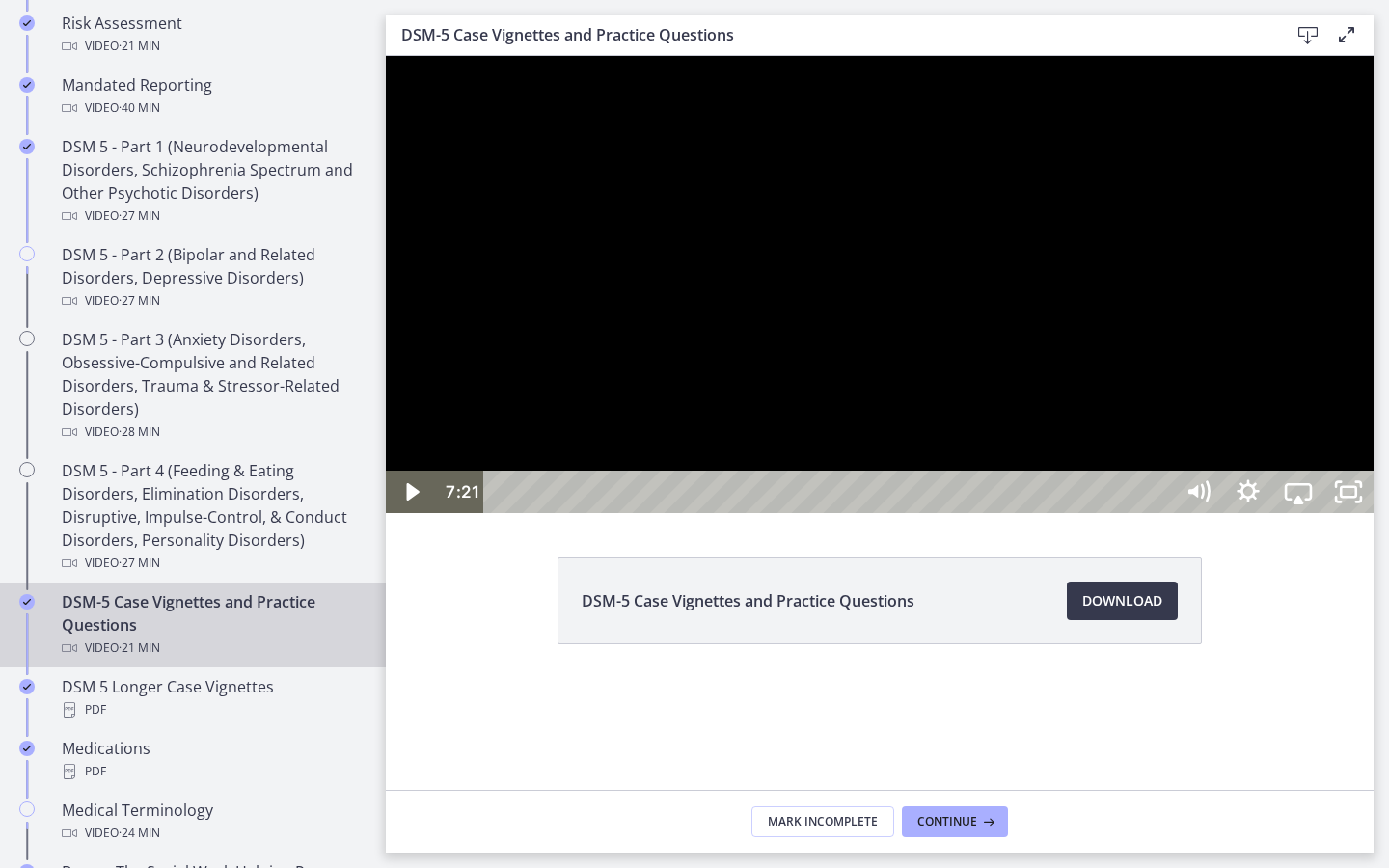 click at bounding box center [880, 285] 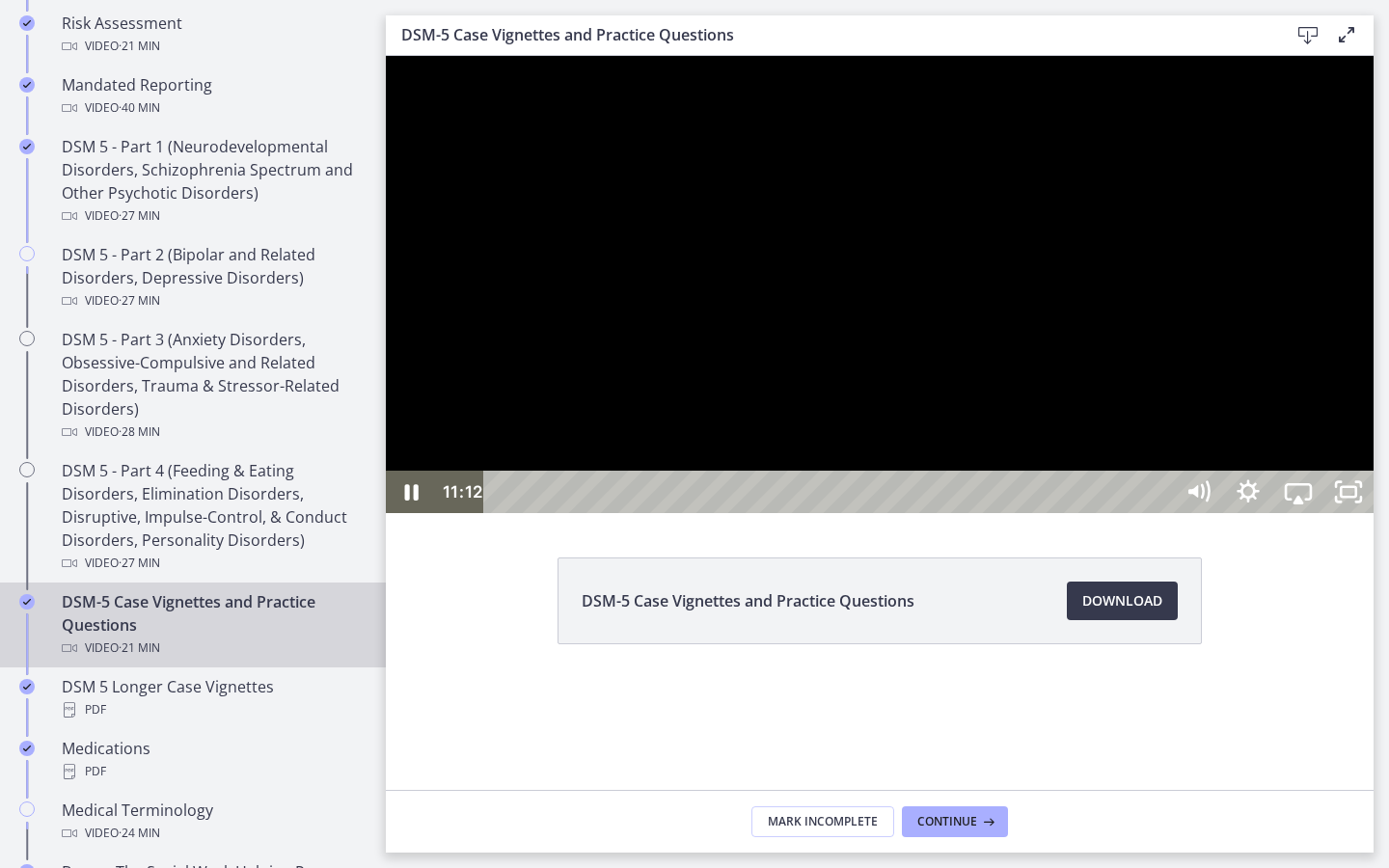 click at bounding box center (880, 285) 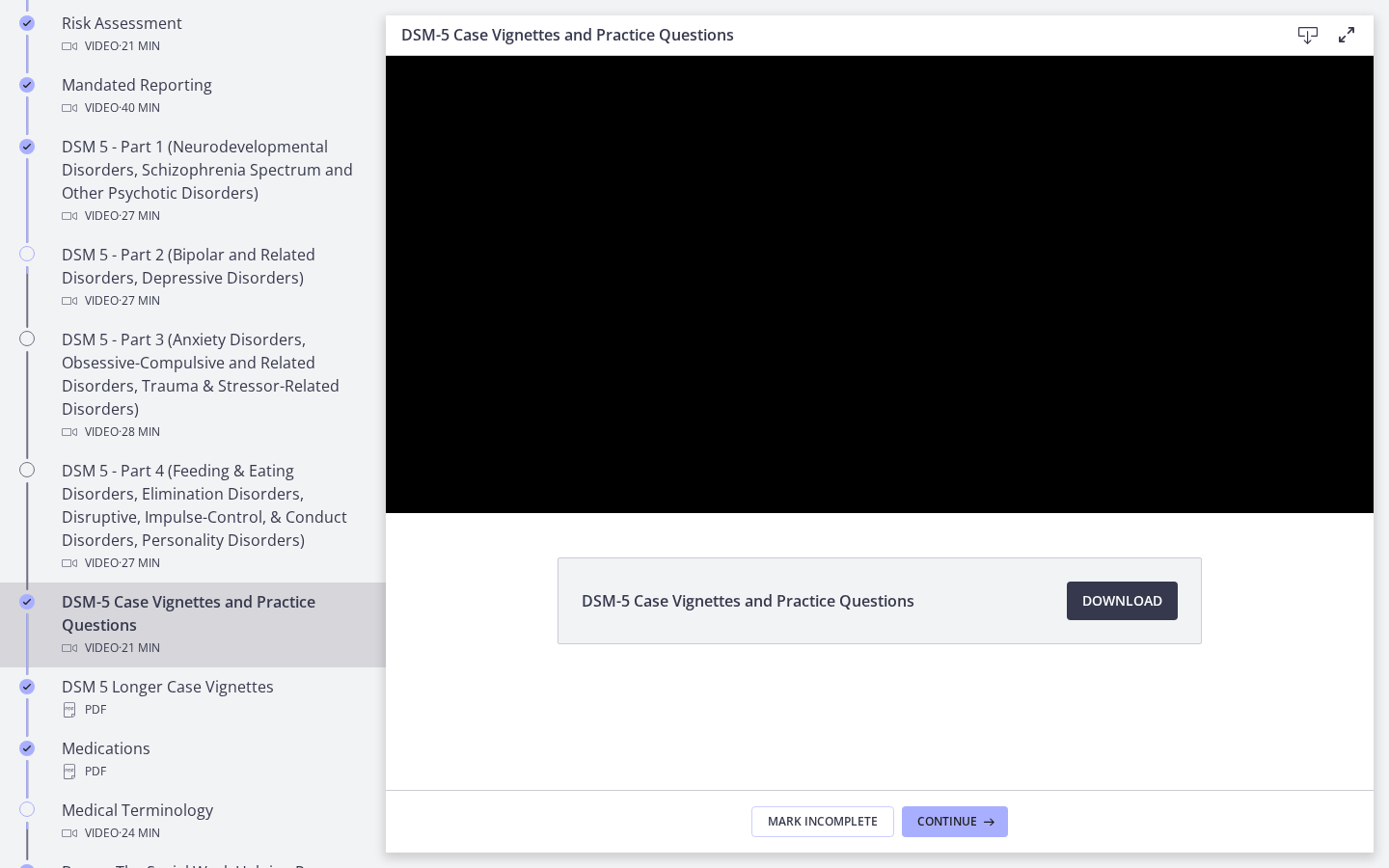type 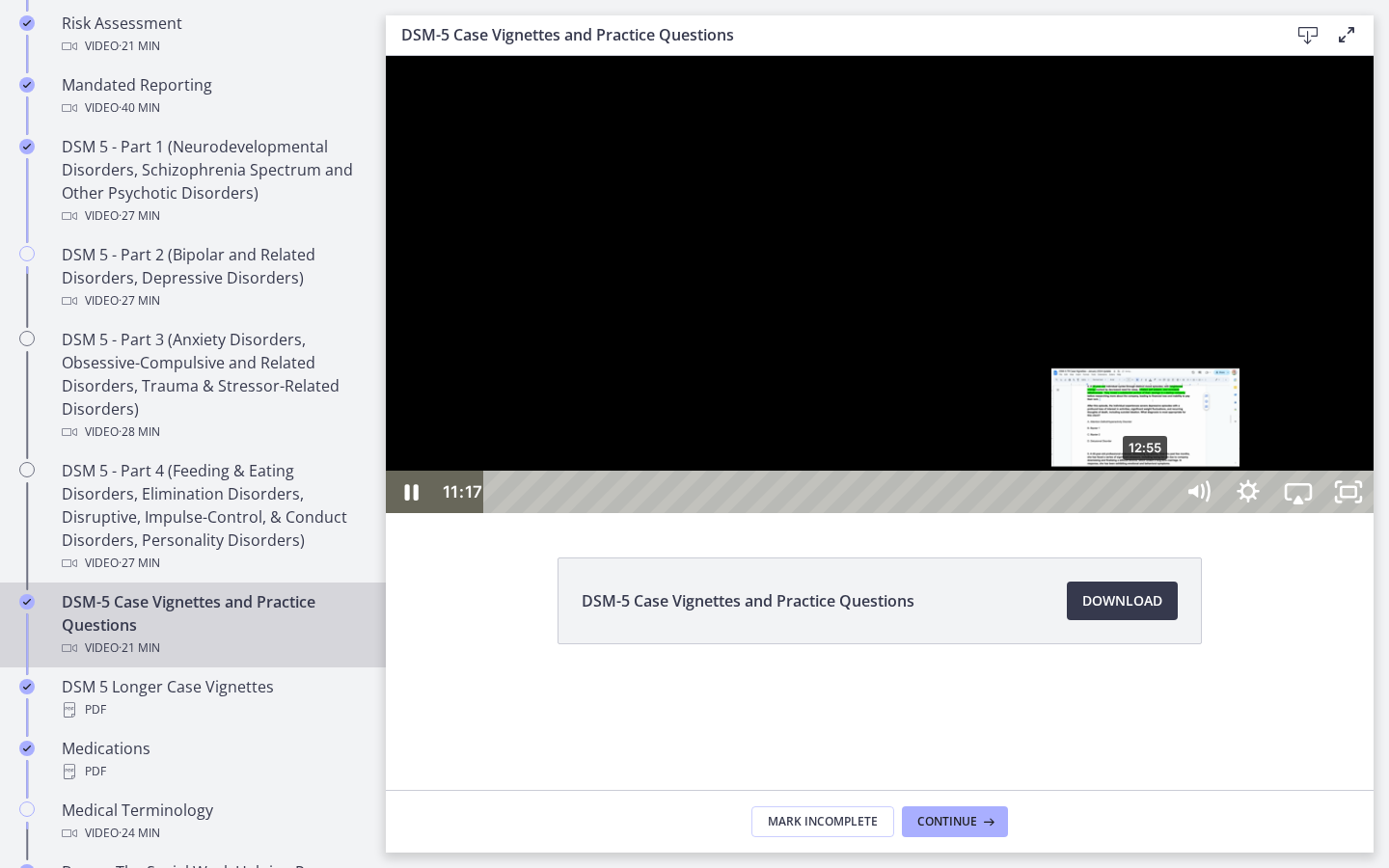 click on "12:55" at bounding box center (831, 492) 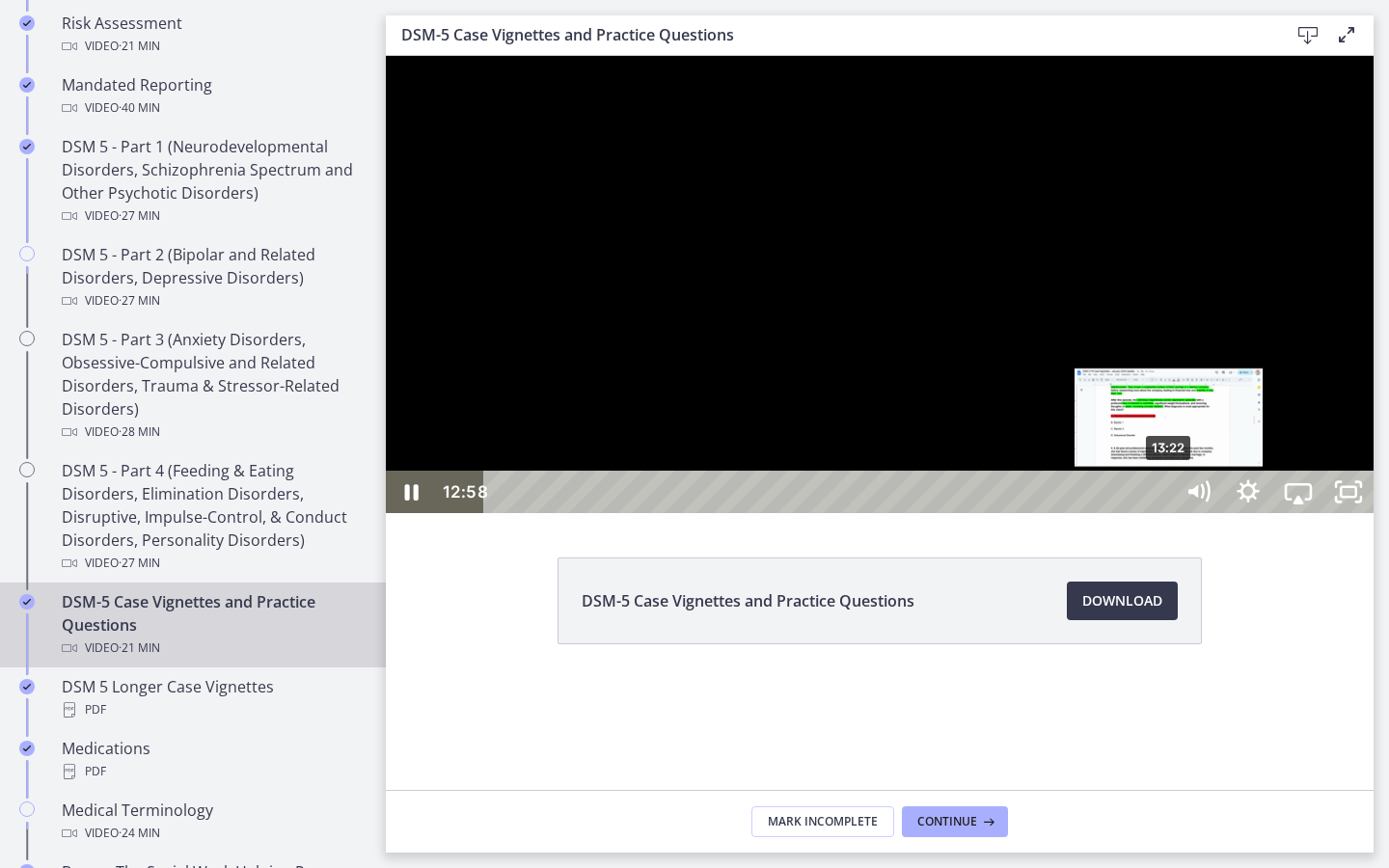 click on "13:22" at bounding box center (831, 492) 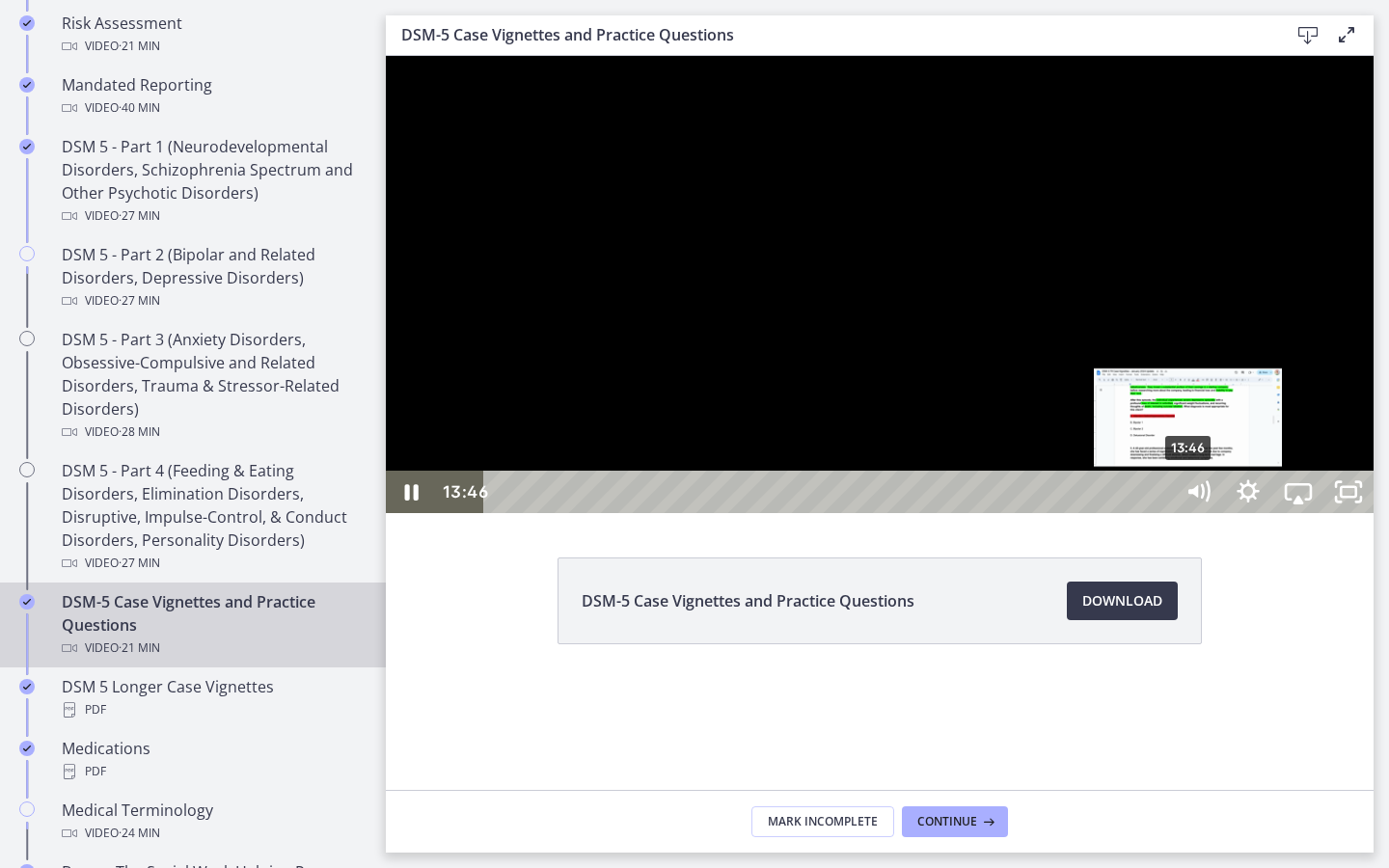click on "13:46" at bounding box center (831, 492) 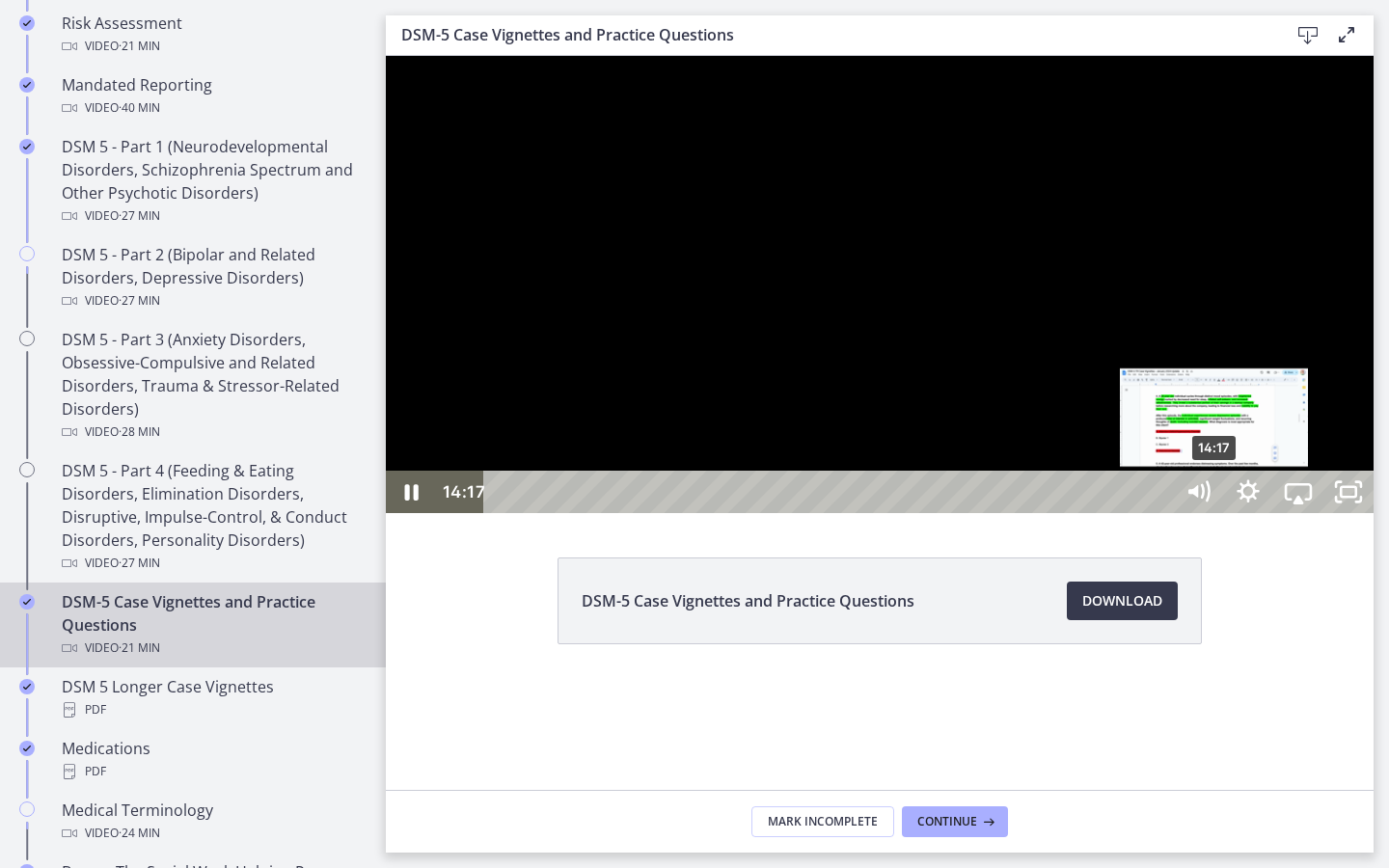 click on "14:17" at bounding box center (831, 492) 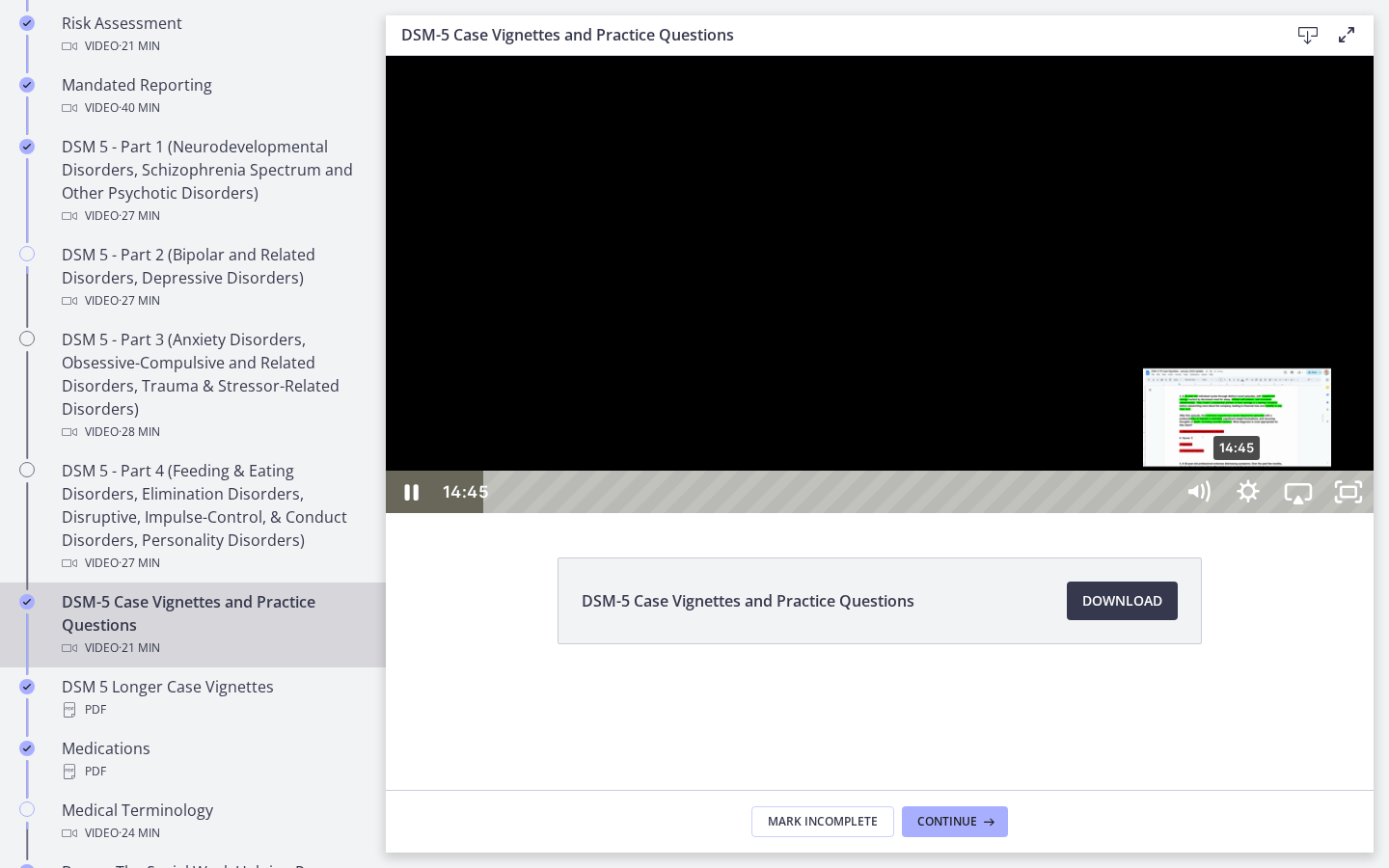 click on "14:45" at bounding box center [831, 492] 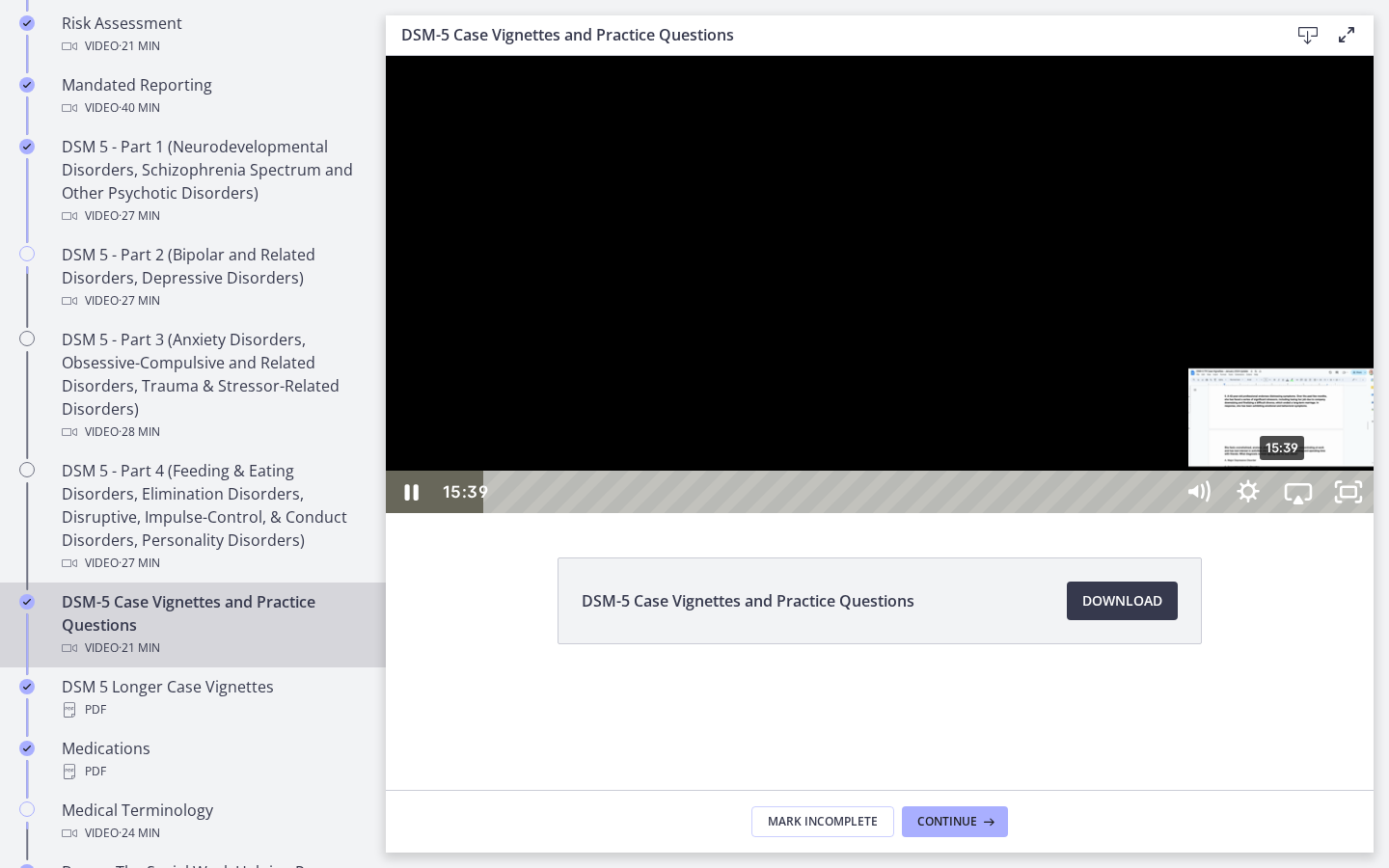 click on "15:39" at bounding box center (831, 492) 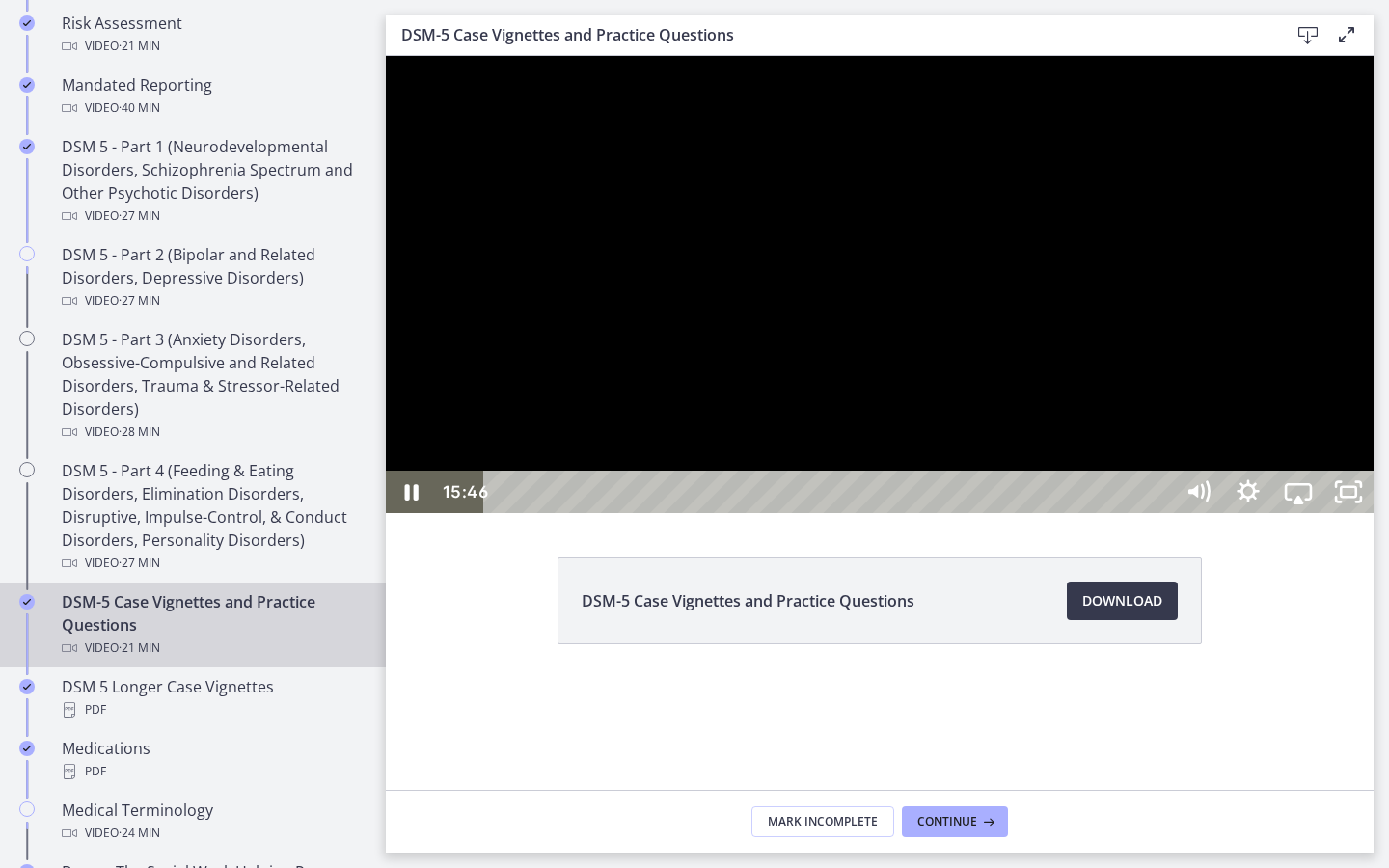click at bounding box center (880, 285) 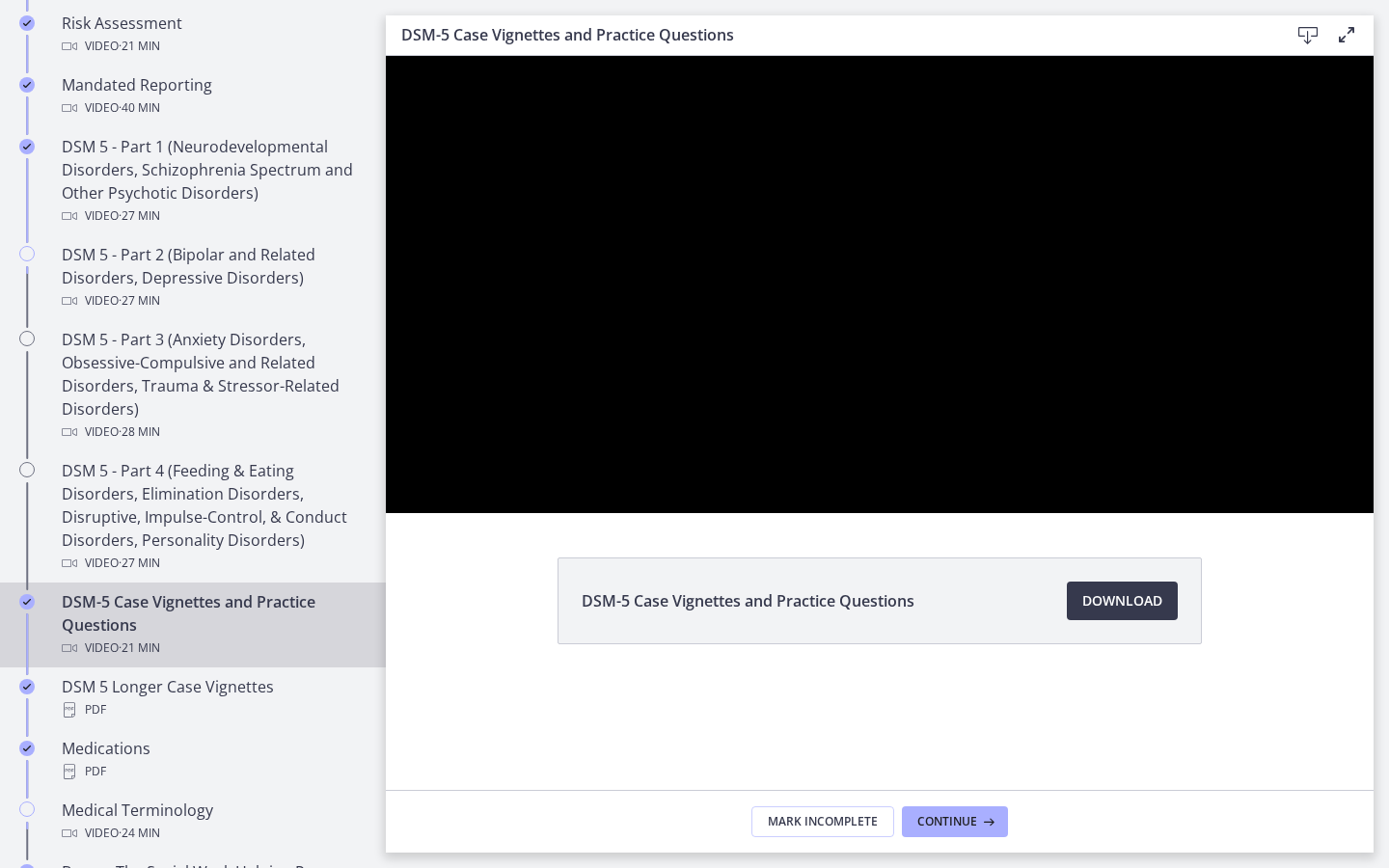 click at bounding box center (386, 56) 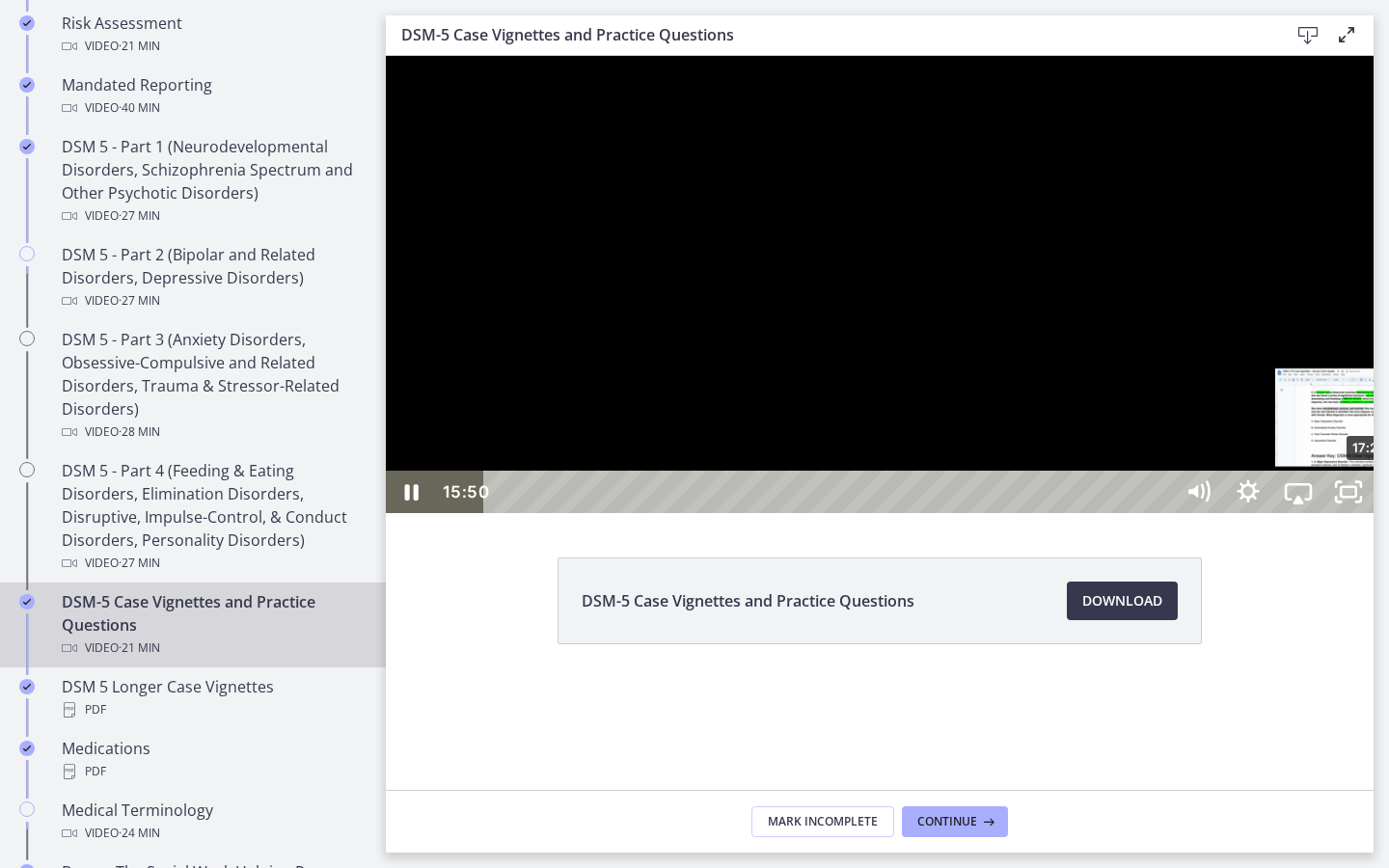 click on "17:23" at bounding box center (831, 492) 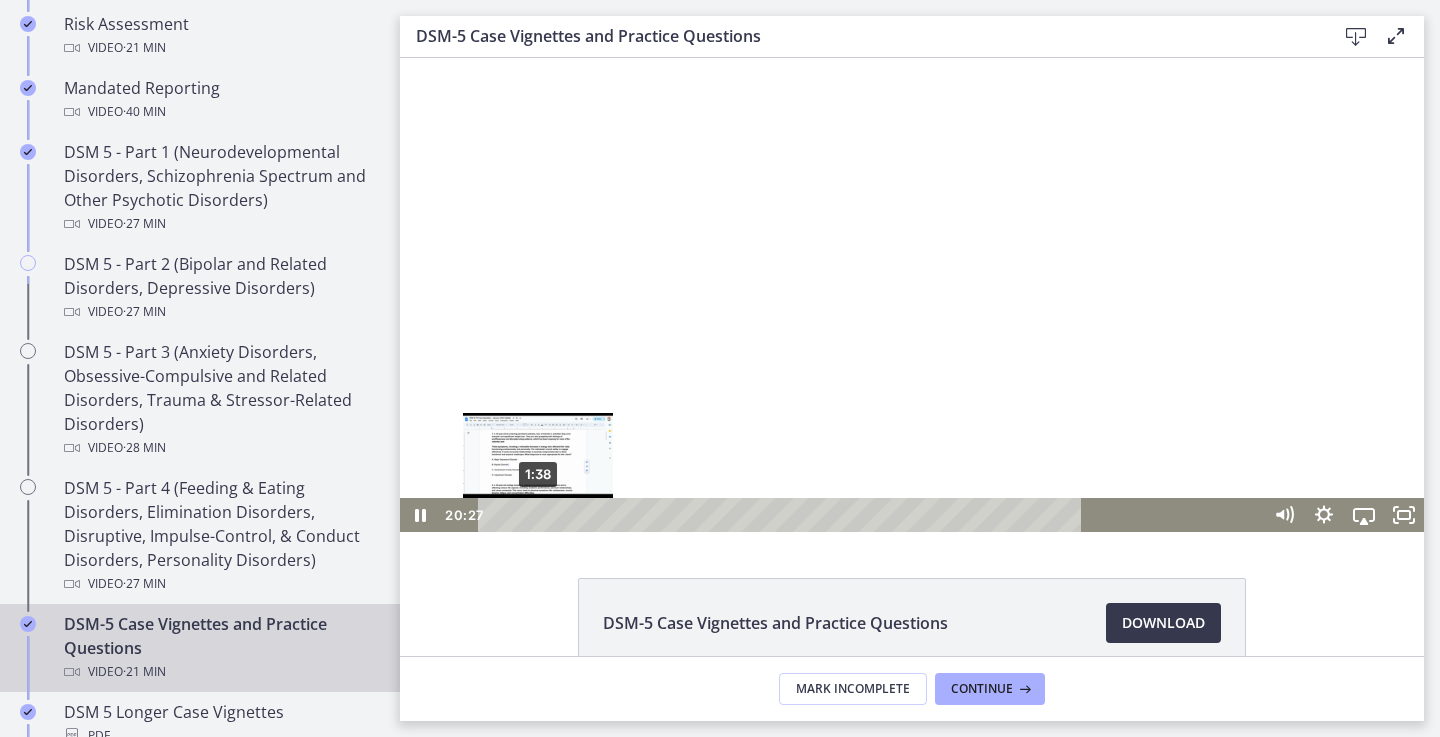 scroll, scrollTop: 108, scrollLeft: 0, axis: vertical 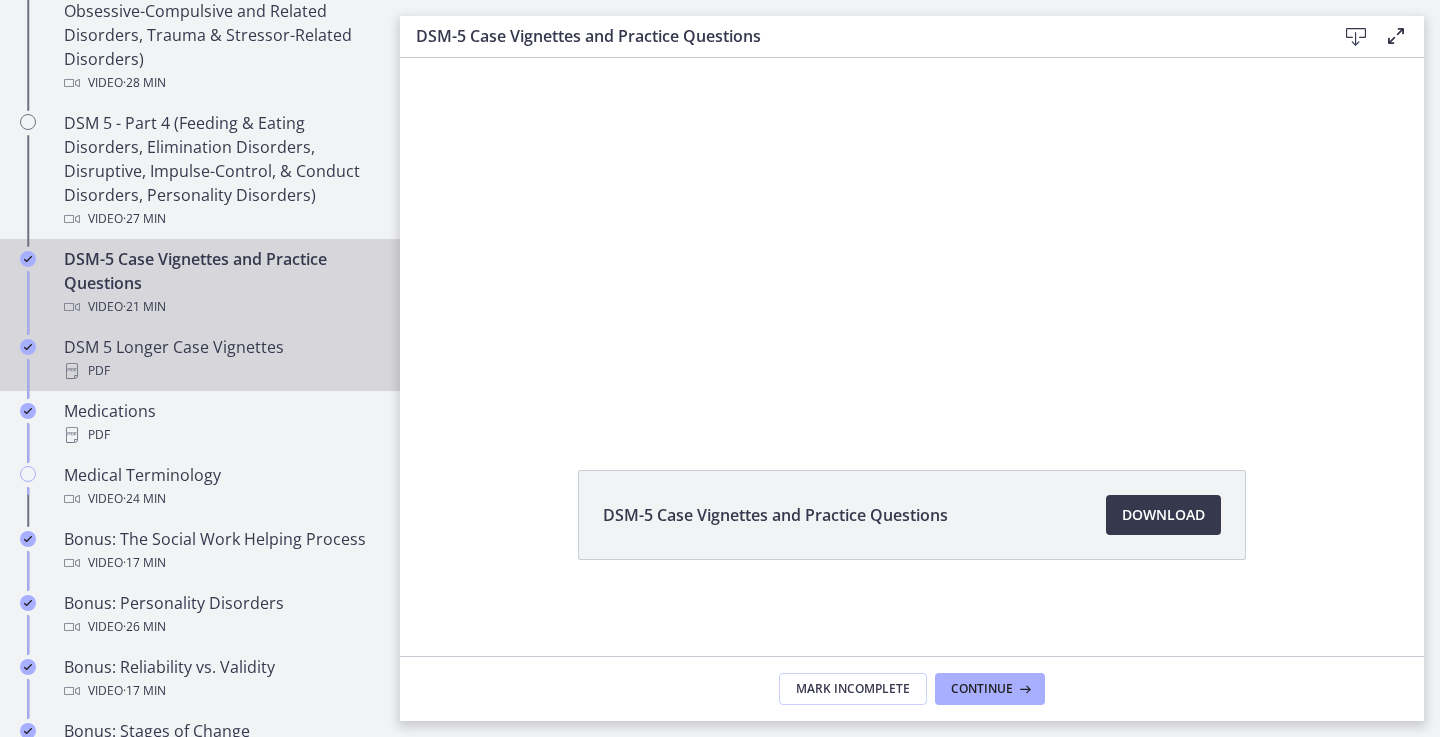 click on "DSM 5 Longer Case Vignettes
PDF" at bounding box center [220, 359] 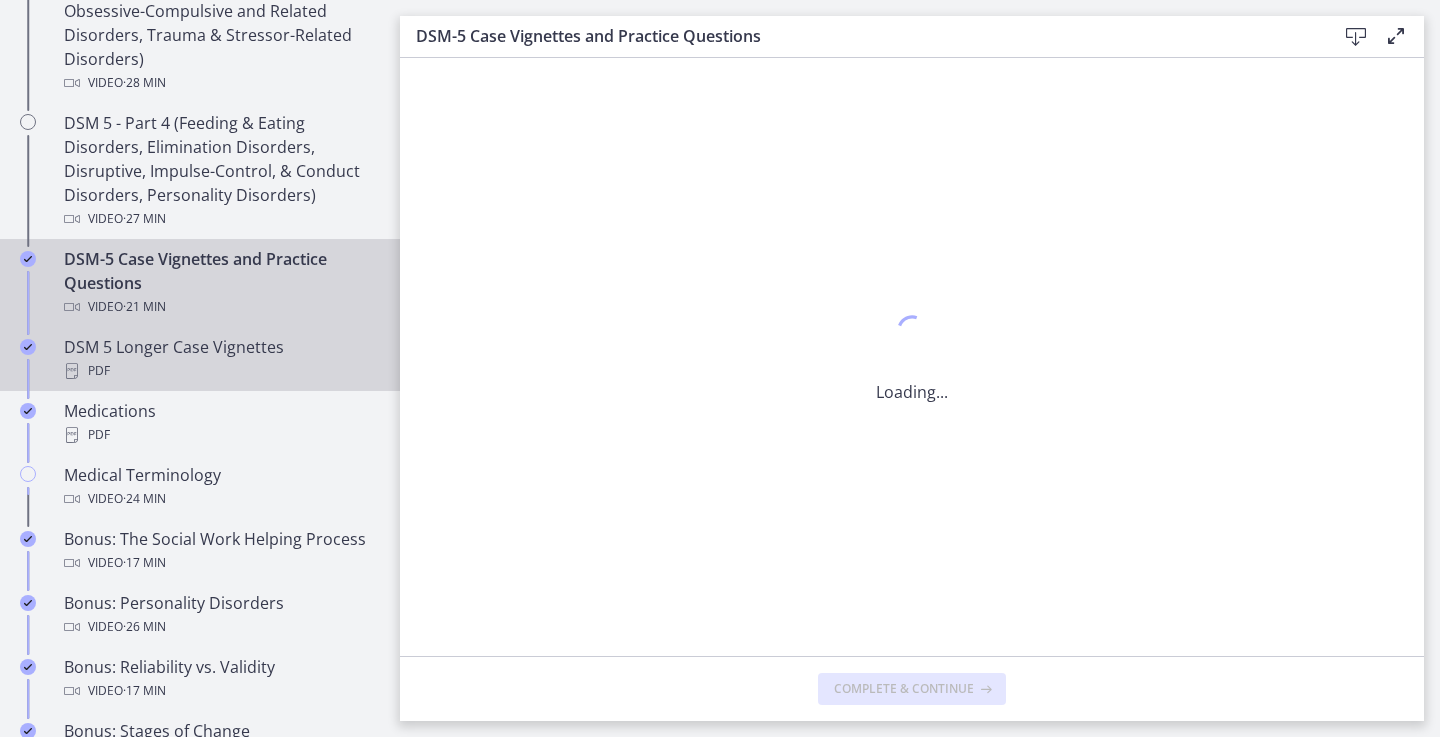 scroll, scrollTop: 0, scrollLeft: 0, axis: both 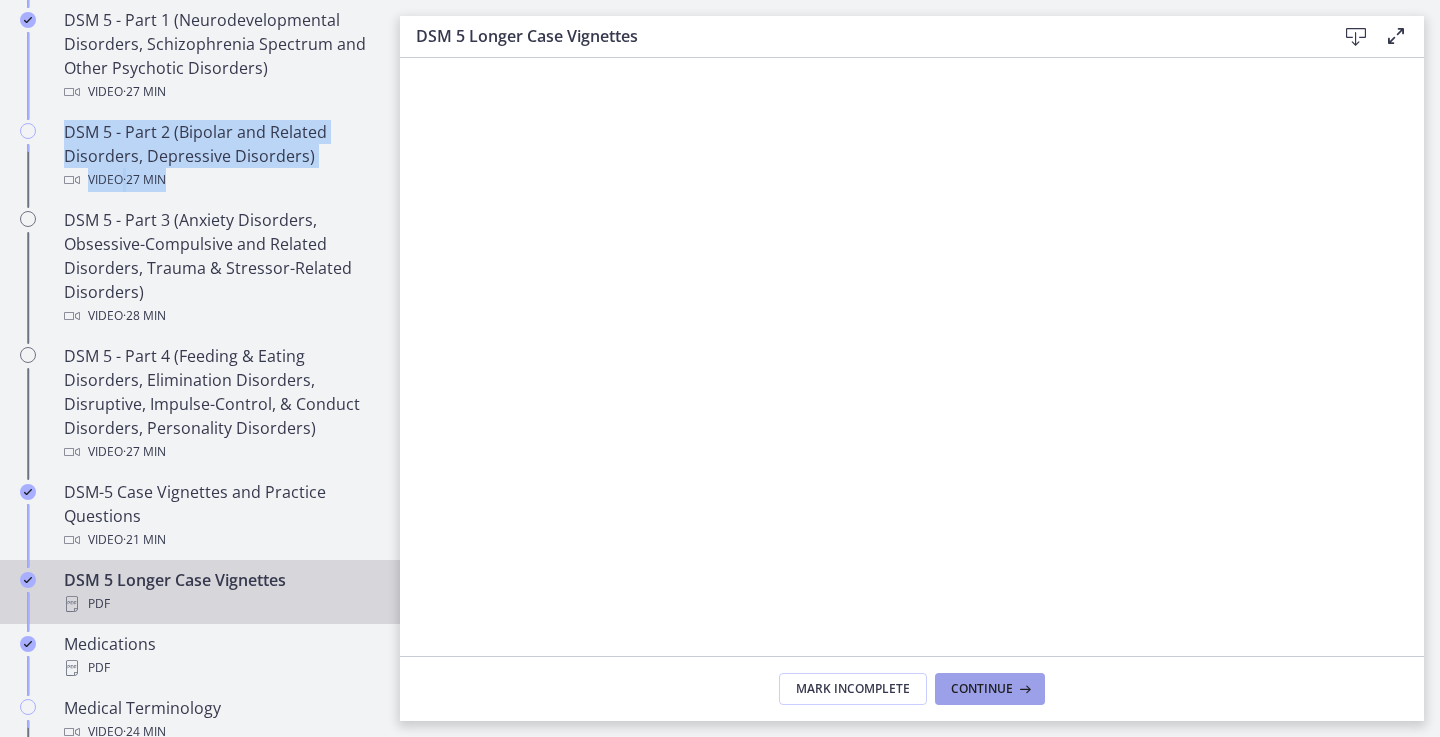 click on "Continue" at bounding box center (982, 689) 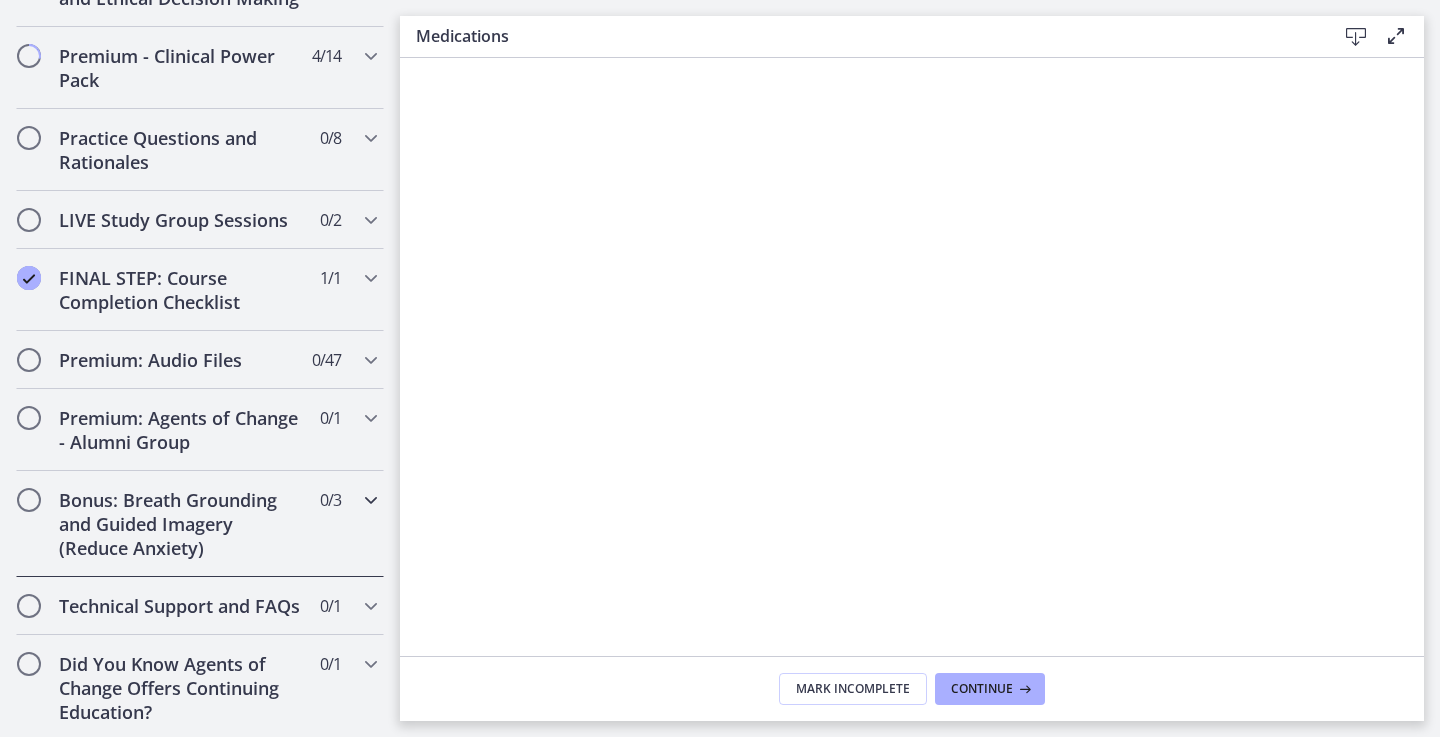 scroll, scrollTop: 2218, scrollLeft: 0, axis: vertical 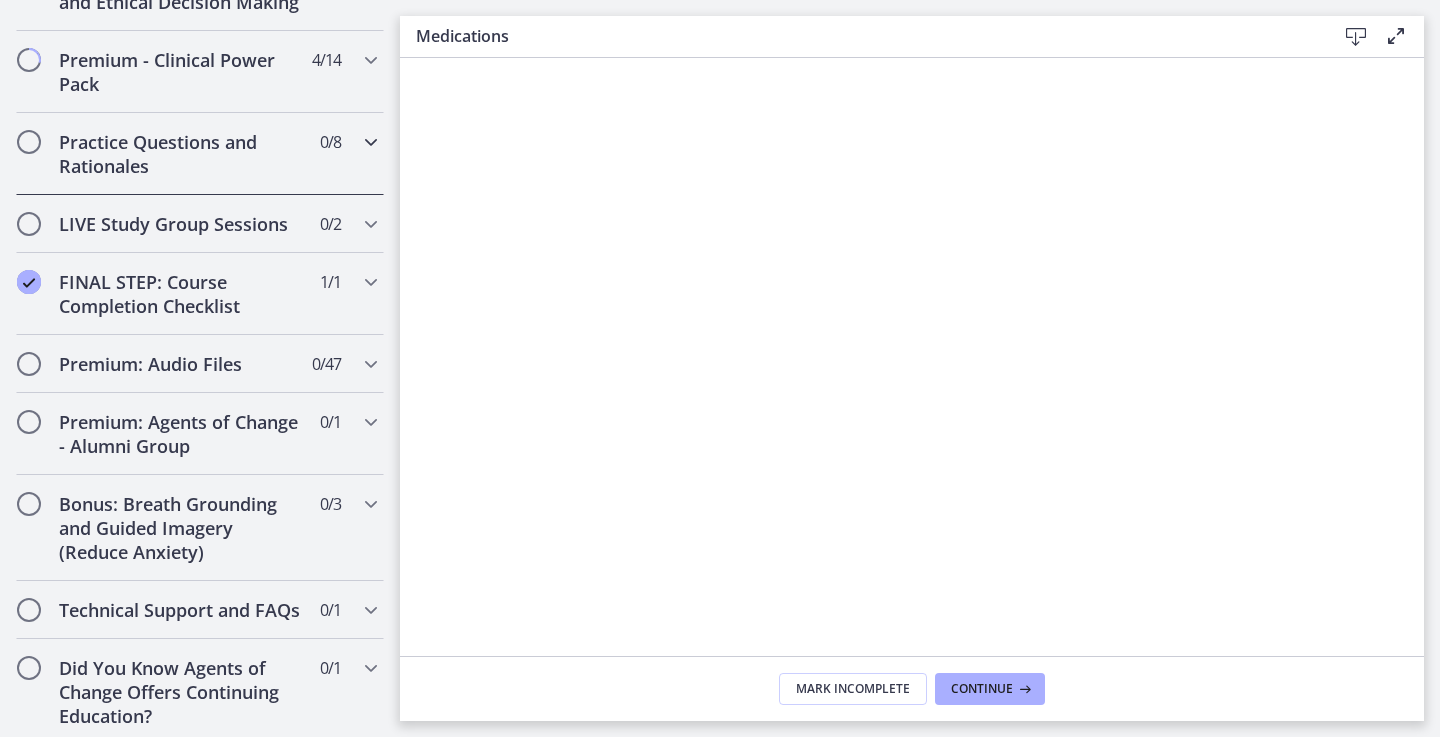 click on "Practice Questions and Rationales
0  /  8
Completed" at bounding box center (200, 154) 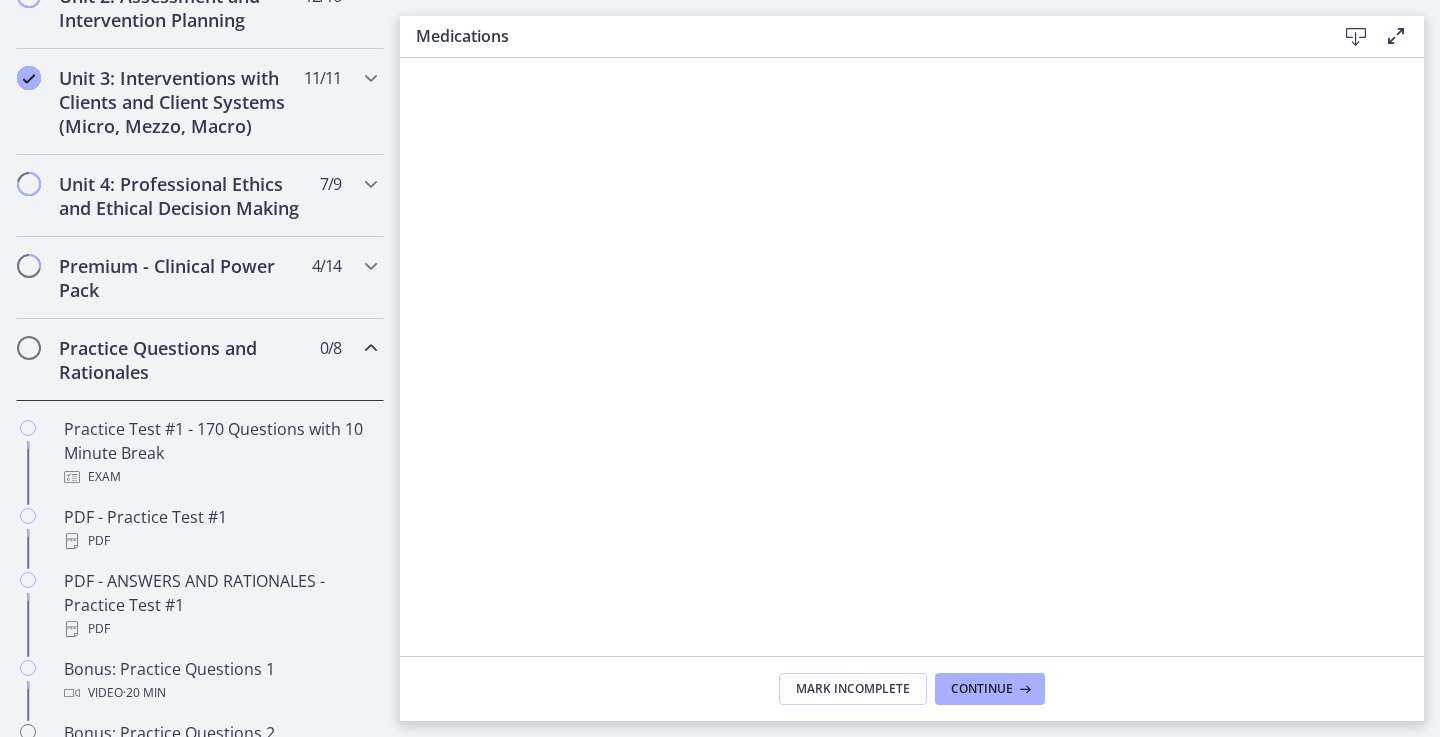 scroll, scrollTop: 1008, scrollLeft: 0, axis: vertical 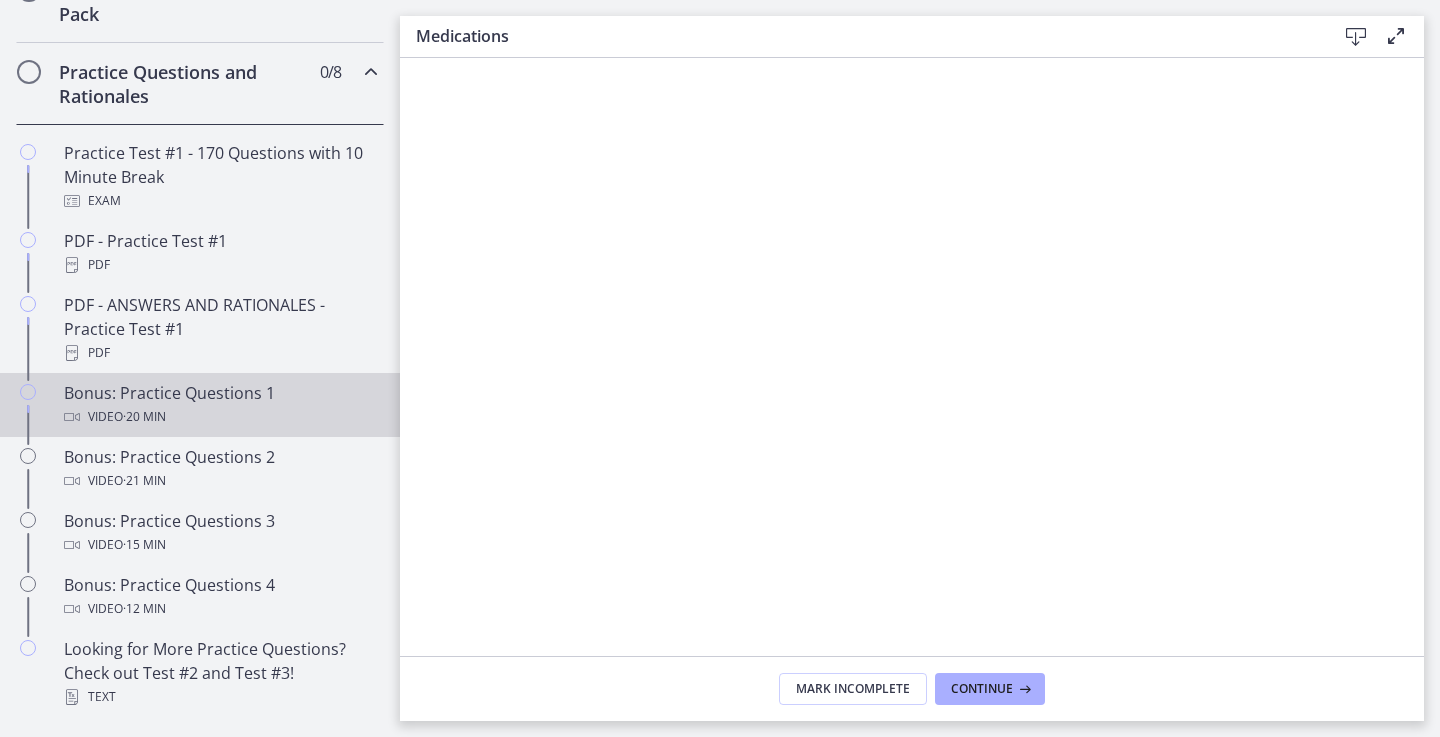 click on "Bonus: Practice Questions 1
Video
·  20 min" at bounding box center [220, 405] 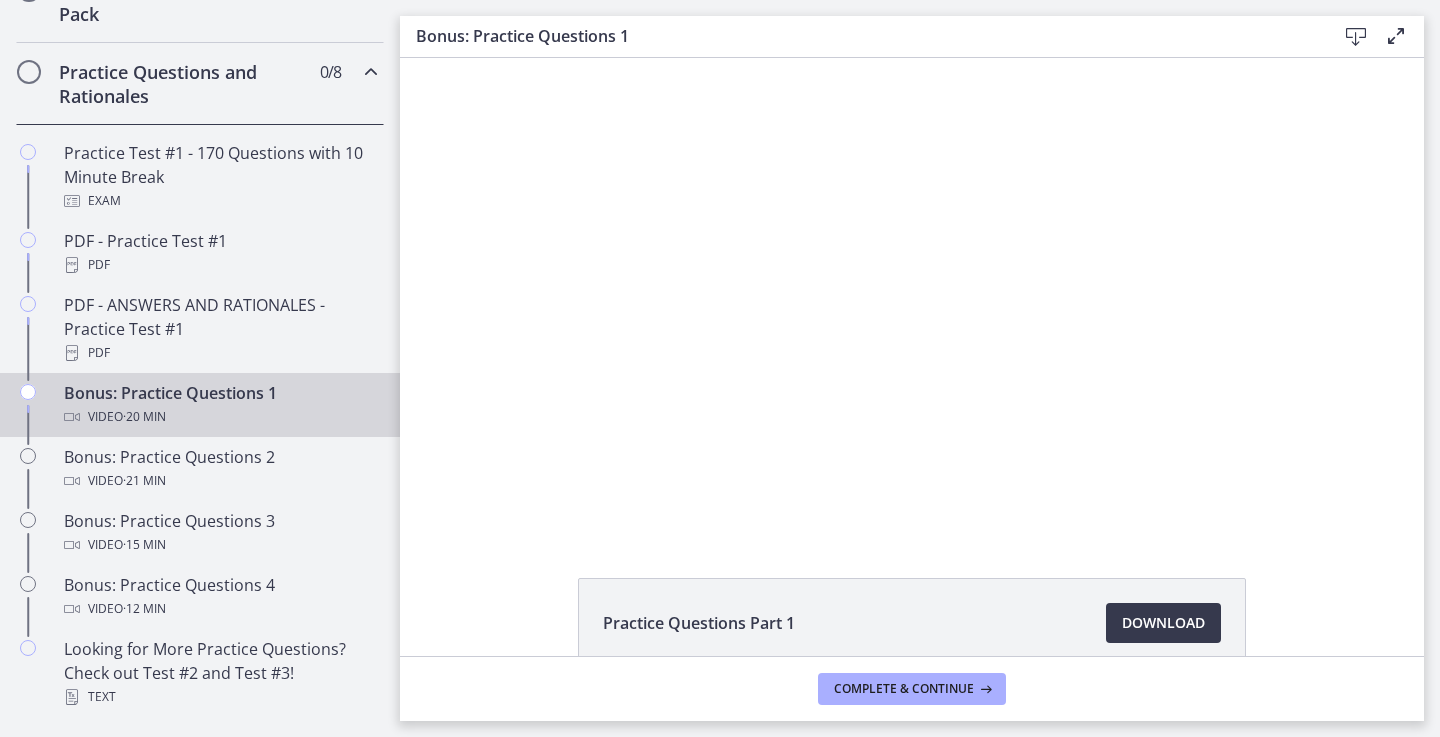 scroll, scrollTop: 0, scrollLeft: 0, axis: both 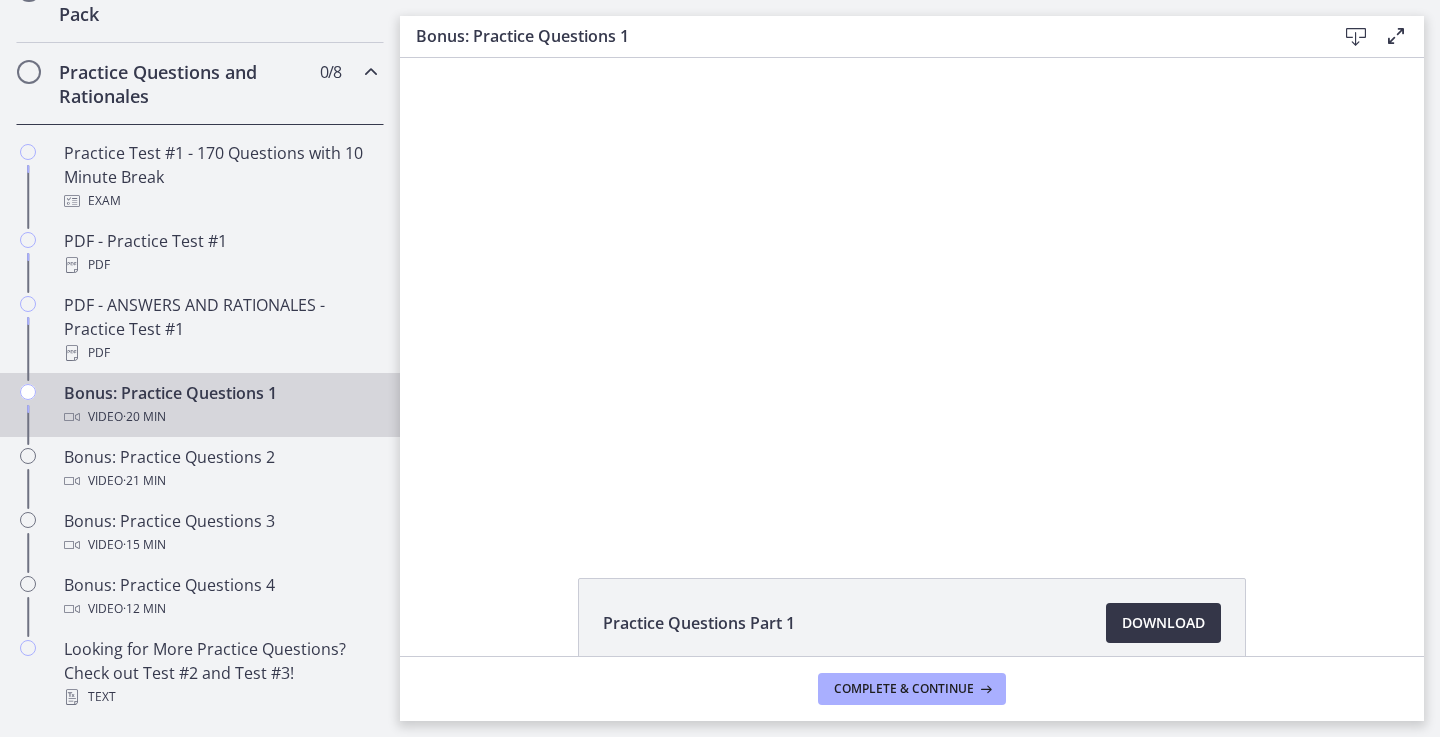 click on "Download
Opens in a new window" at bounding box center [1163, 623] 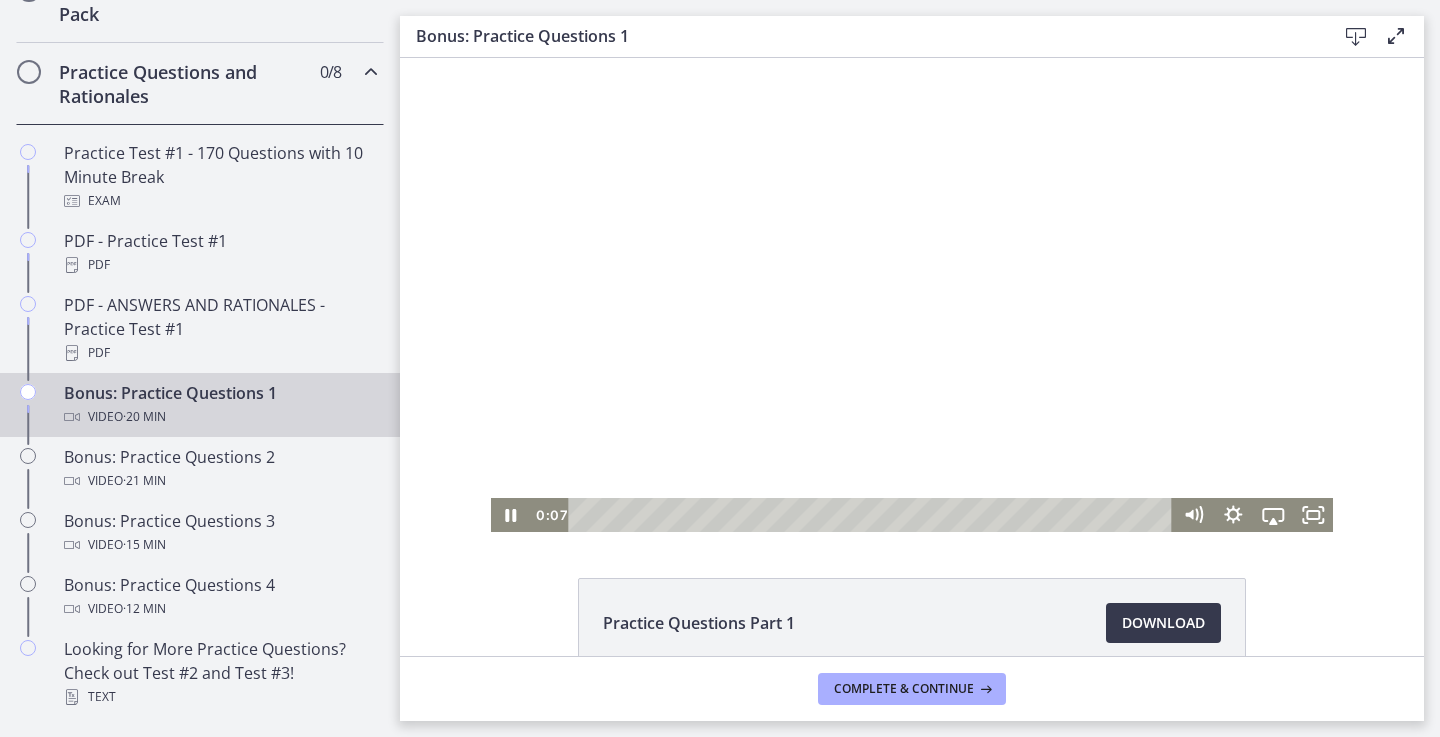 click at bounding box center [912, 295] 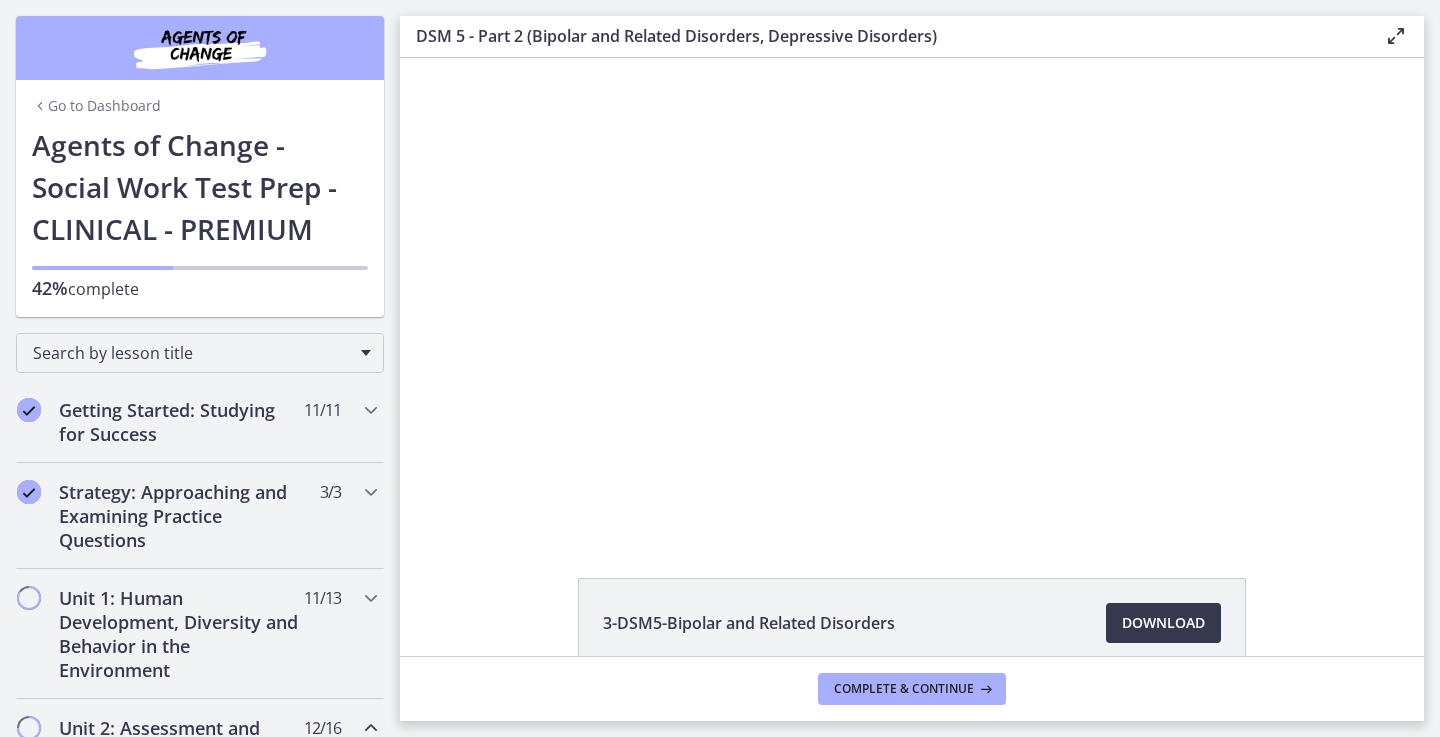 scroll, scrollTop: 0, scrollLeft: 0, axis: both 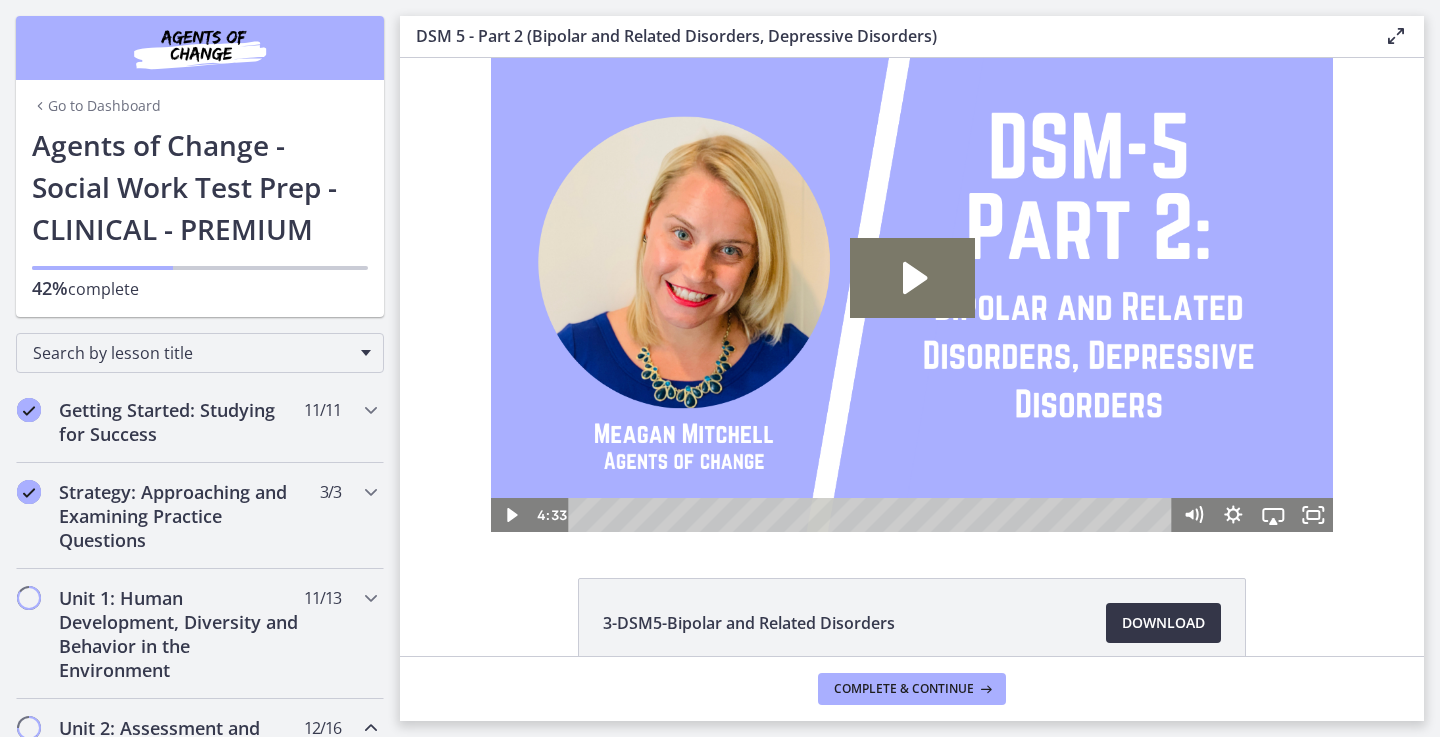 click on "Download
Opens in a new window" at bounding box center [1163, 623] 